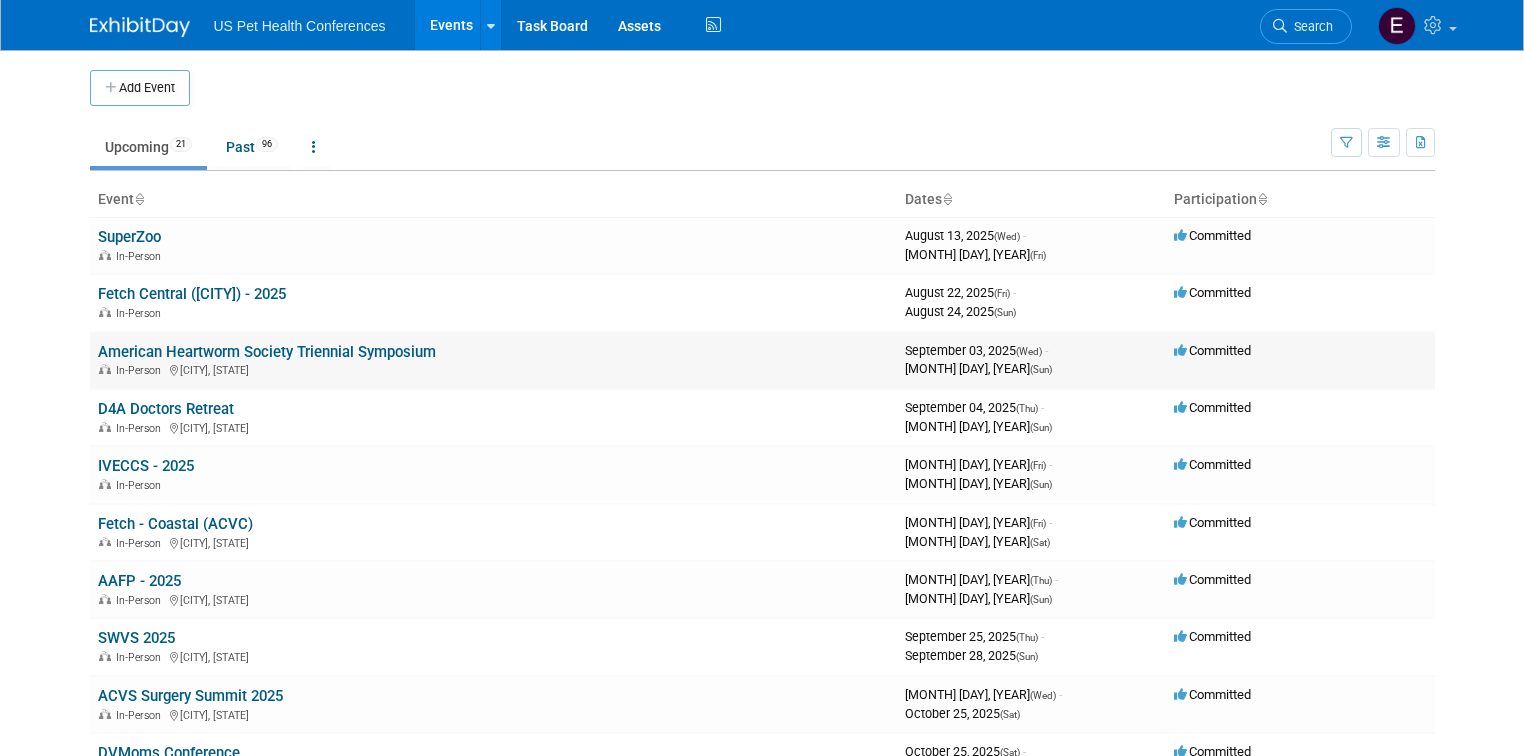 scroll, scrollTop: 0, scrollLeft: 0, axis: both 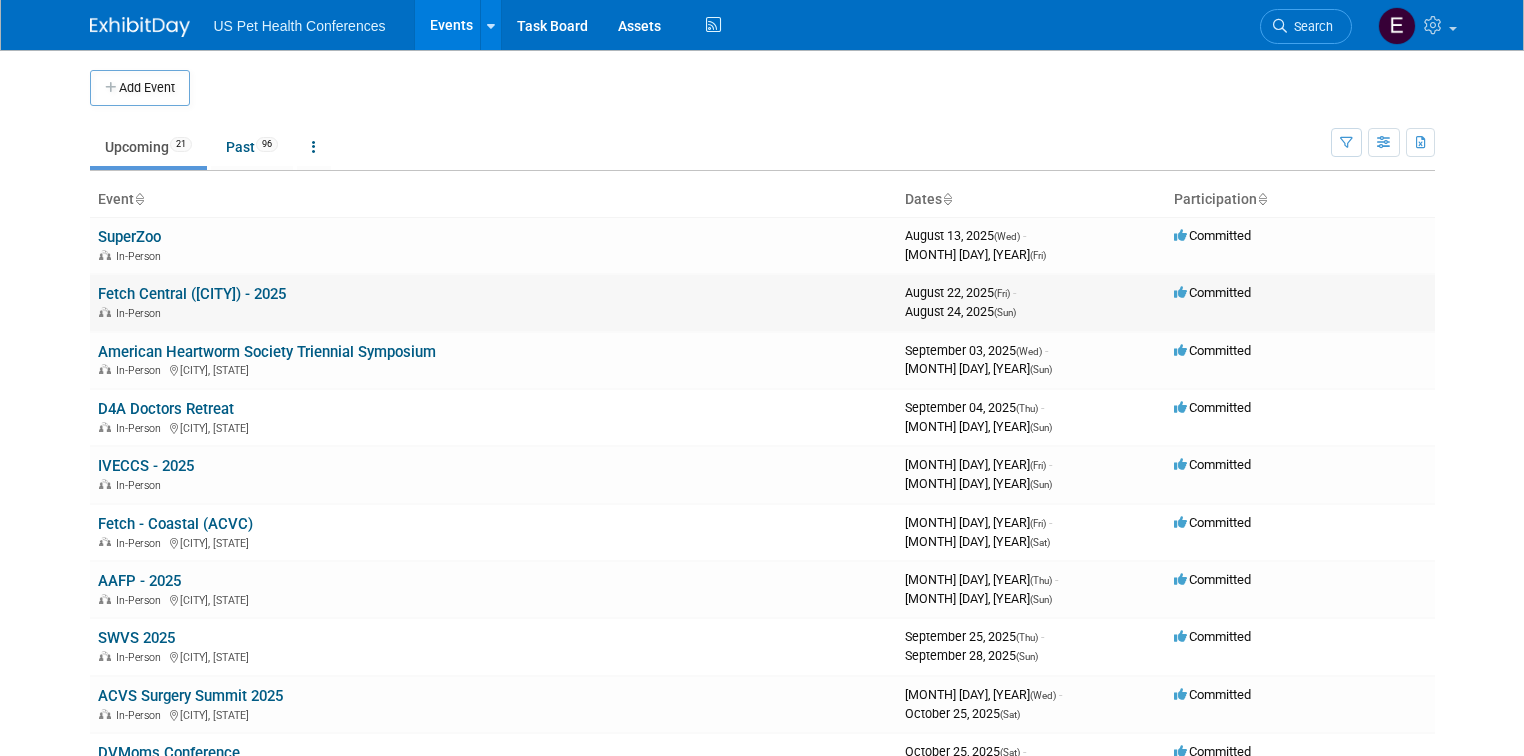 click on "Fetch Central ([CITY]) - 2025" at bounding box center (192, 294) 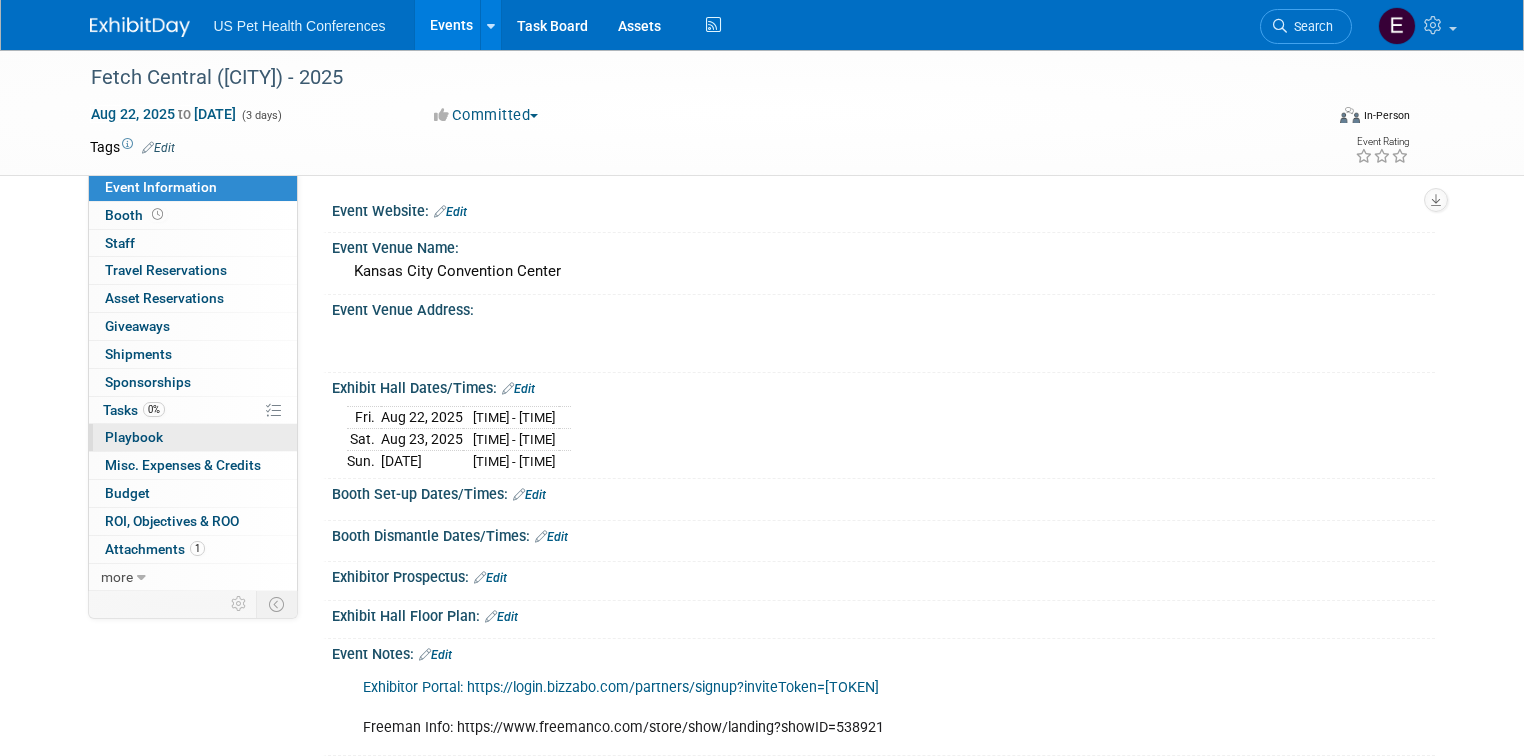 scroll, scrollTop: 0, scrollLeft: 0, axis: both 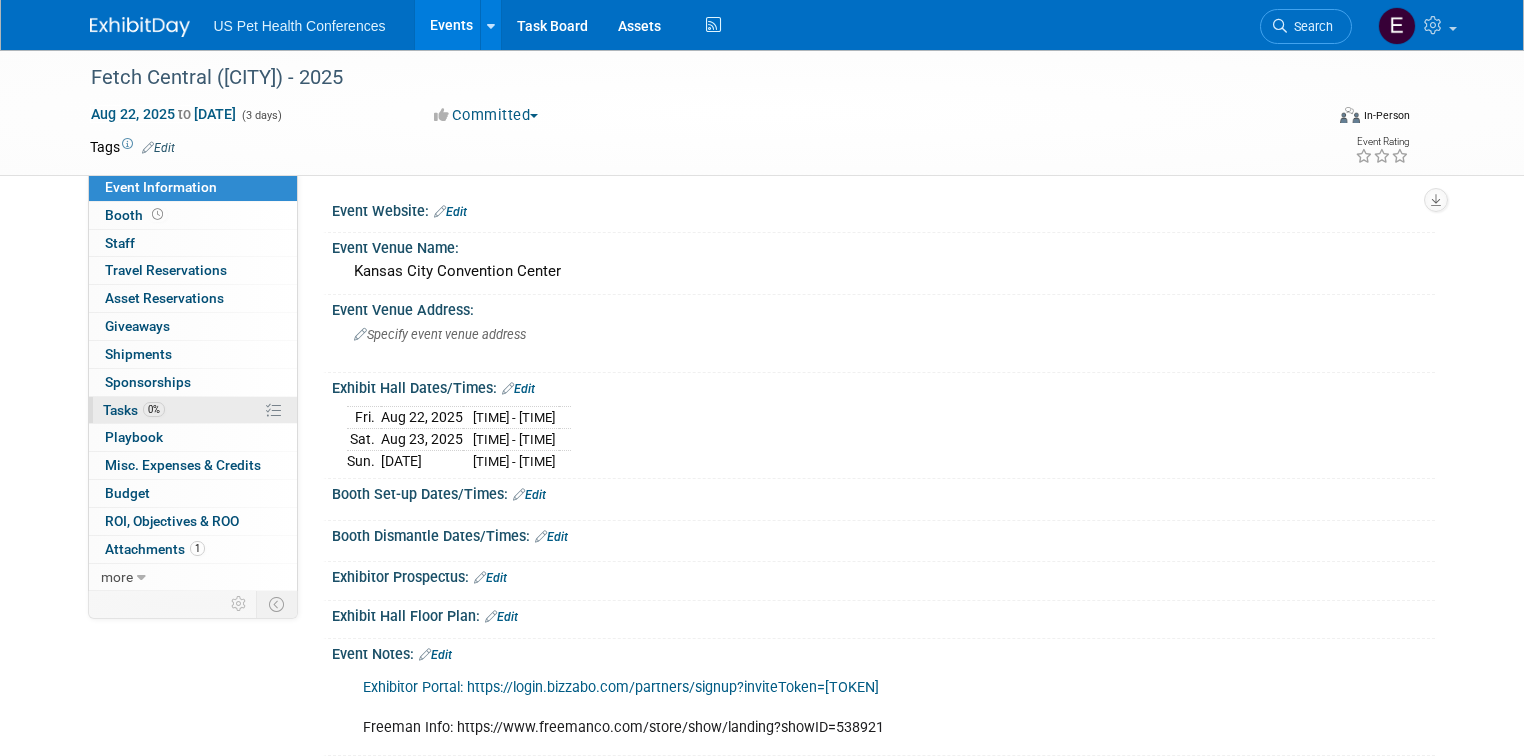 click on "0%" at bounding box center (154, 409) 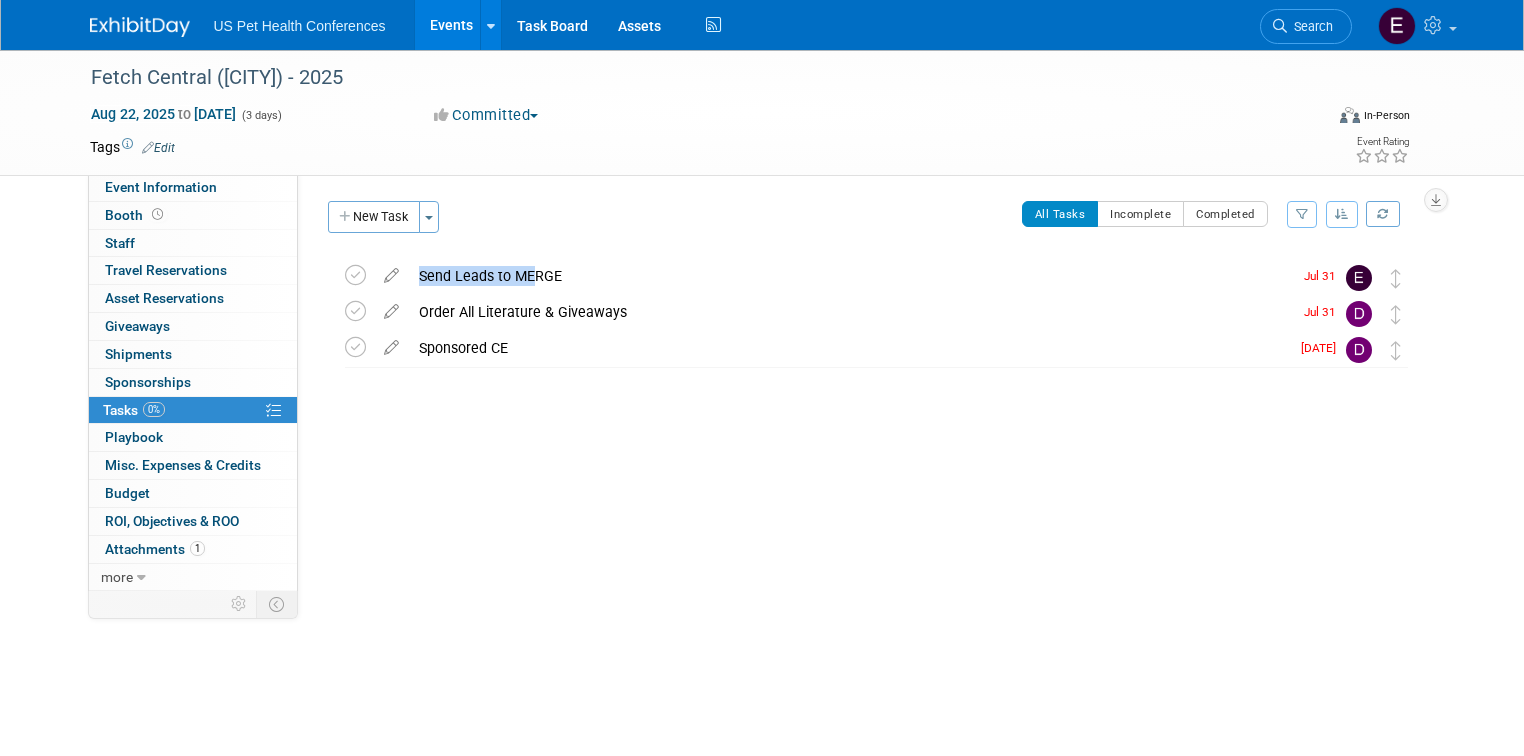 drag, startPoint x: 507, startPoint y: 278, endPoint x: 559, endPoint y: 206, distance: 88.814415 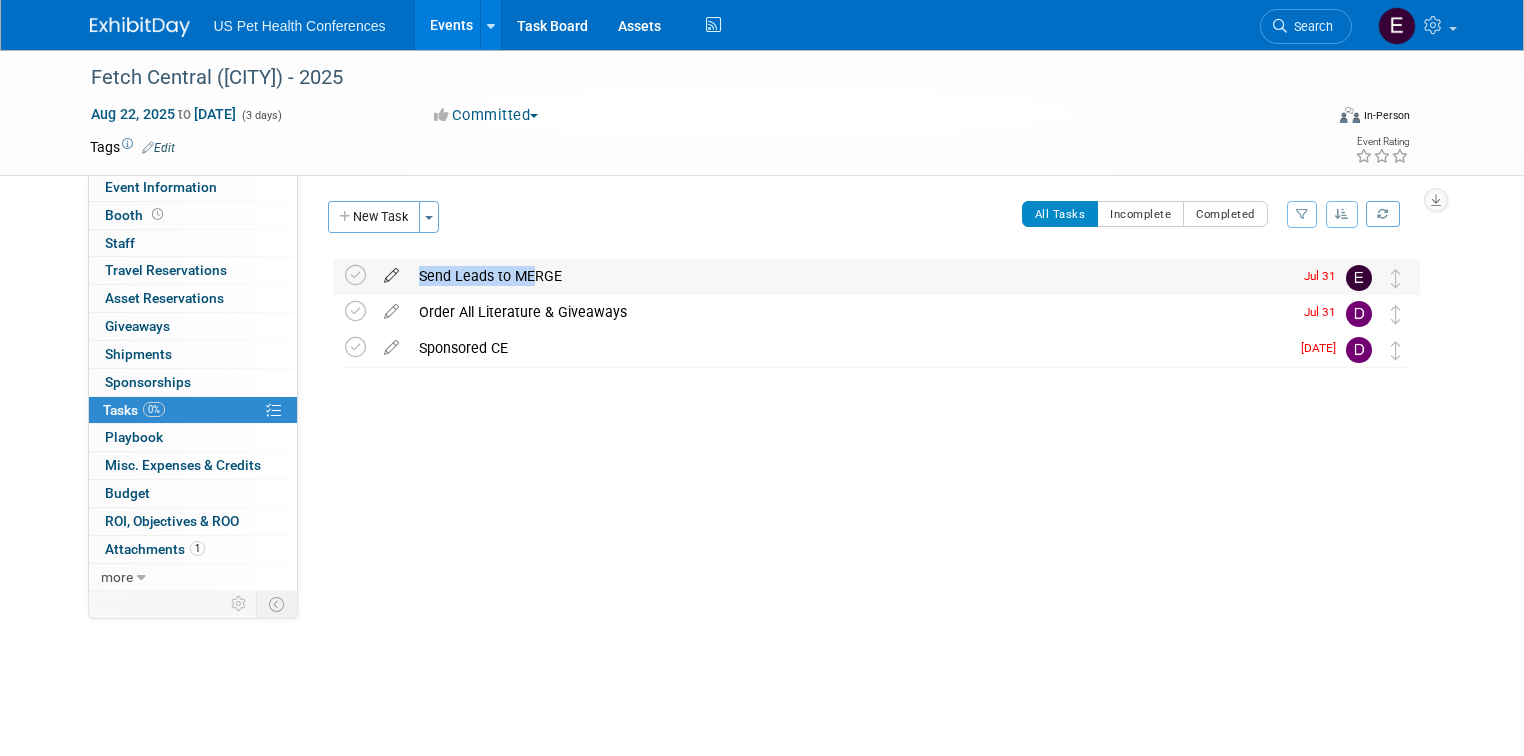 click at bounding box center (391, 271) 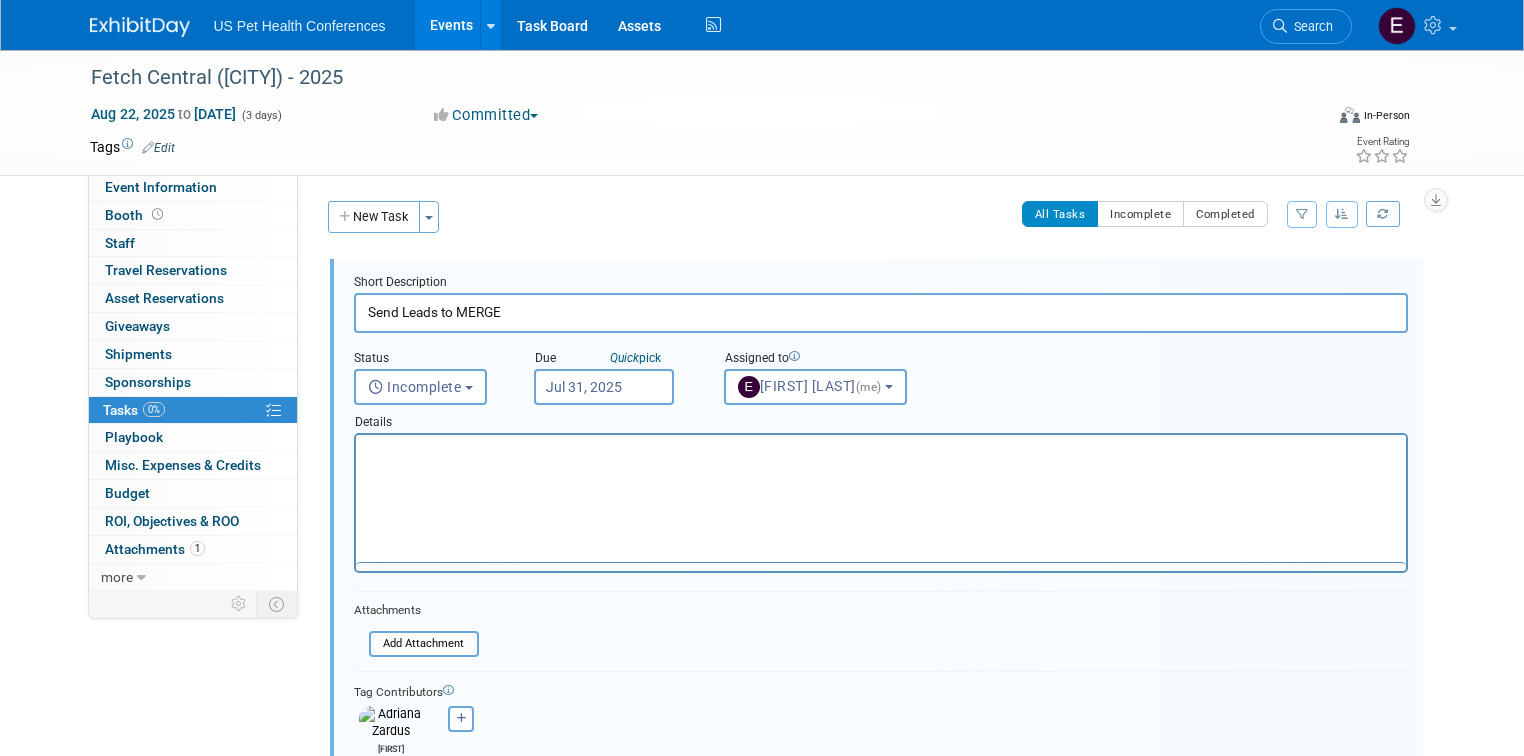 scroll, scrollTop: 0, scrollLeft: 0, axis: both 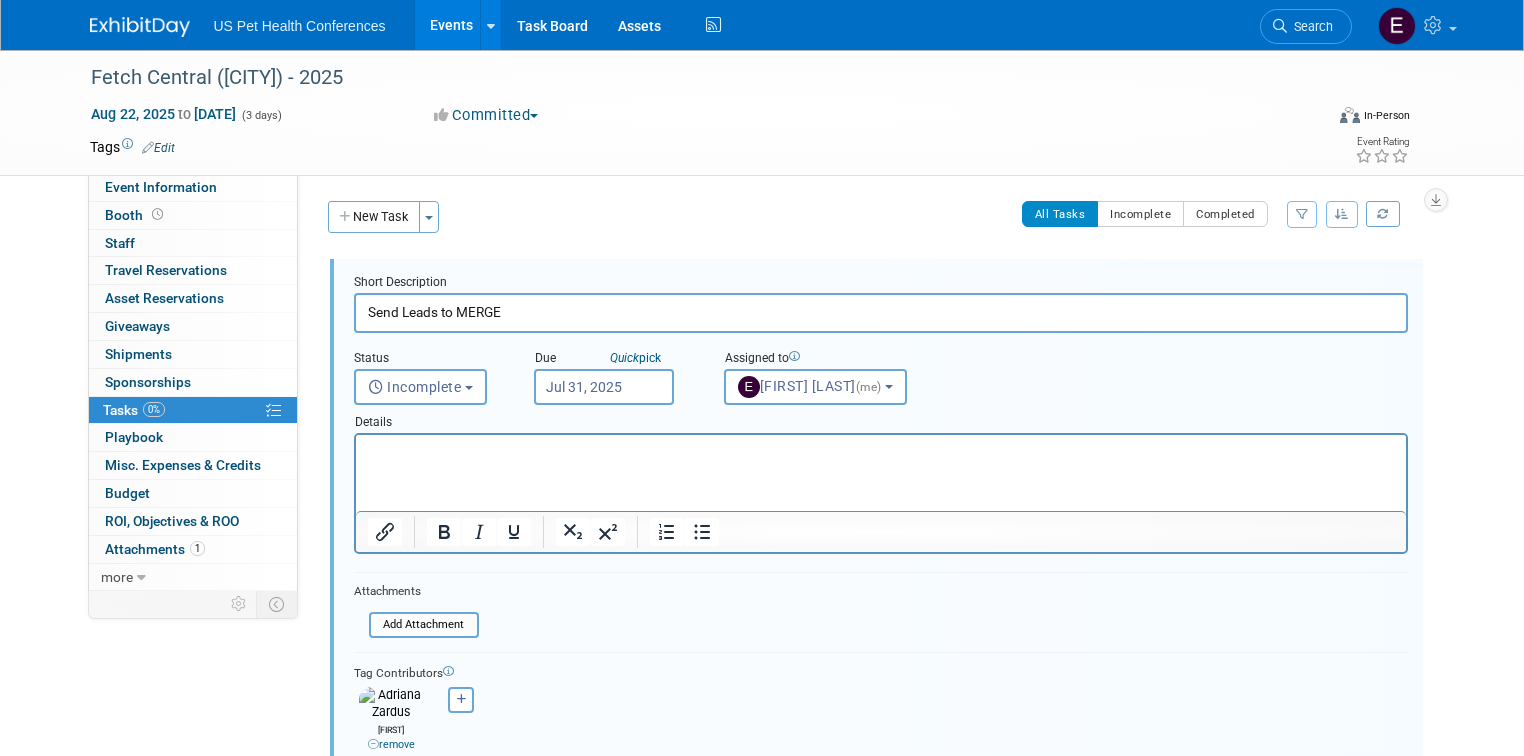 click on "Jul 31, 2025" at bounding box center (604, 387) 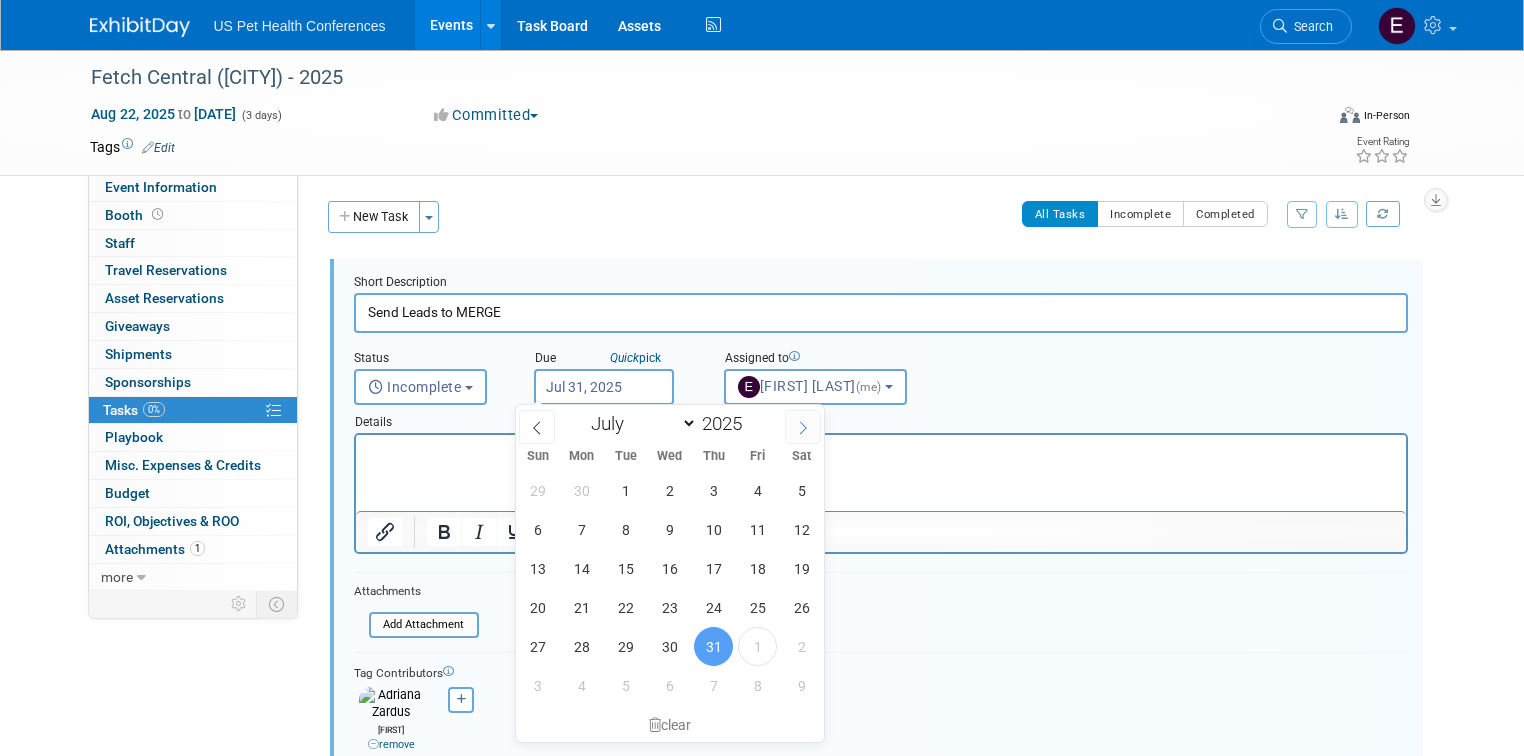 click 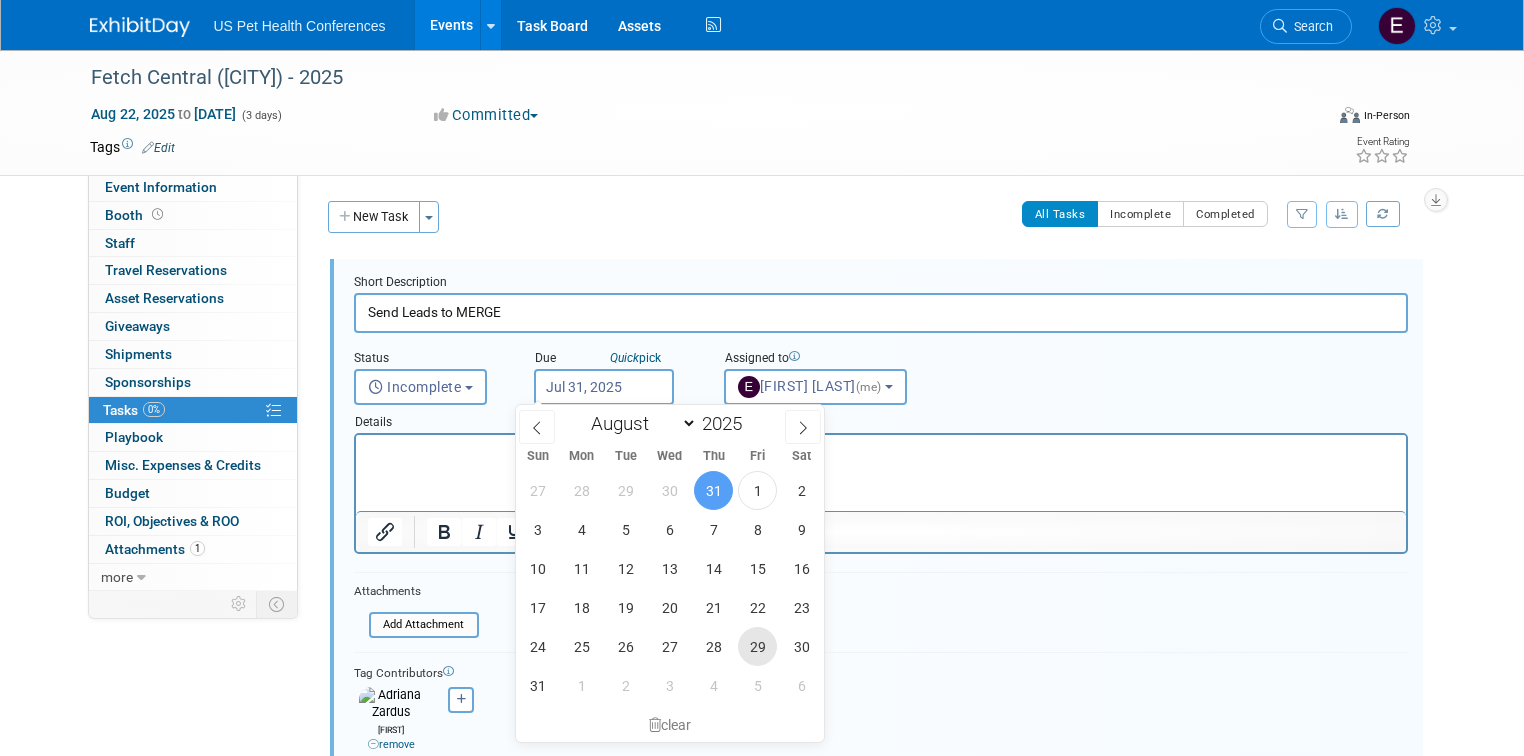 click on "29" at bounding box center [757, 646] 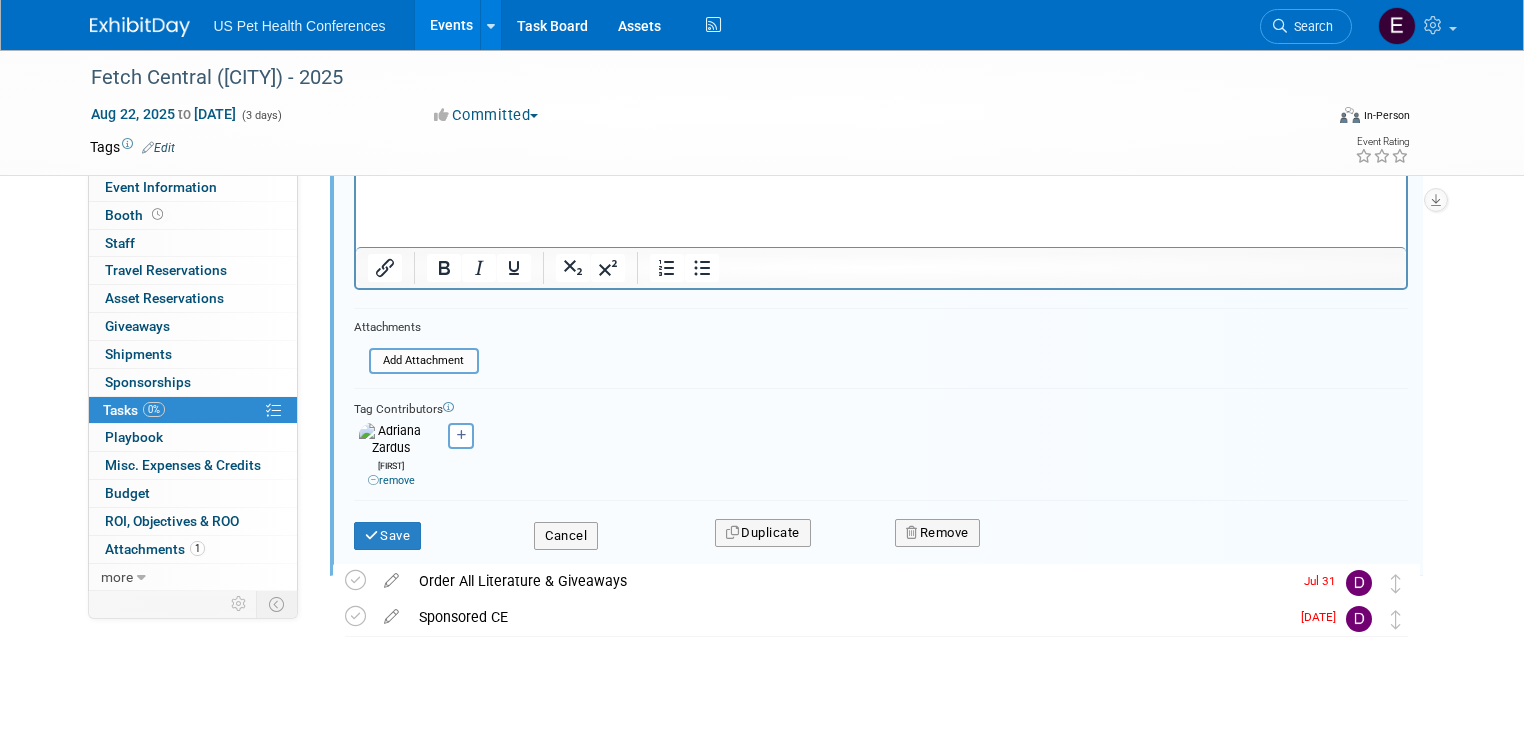scroll, scrollTop: 265, scrollLeft: 0, axis: vertical 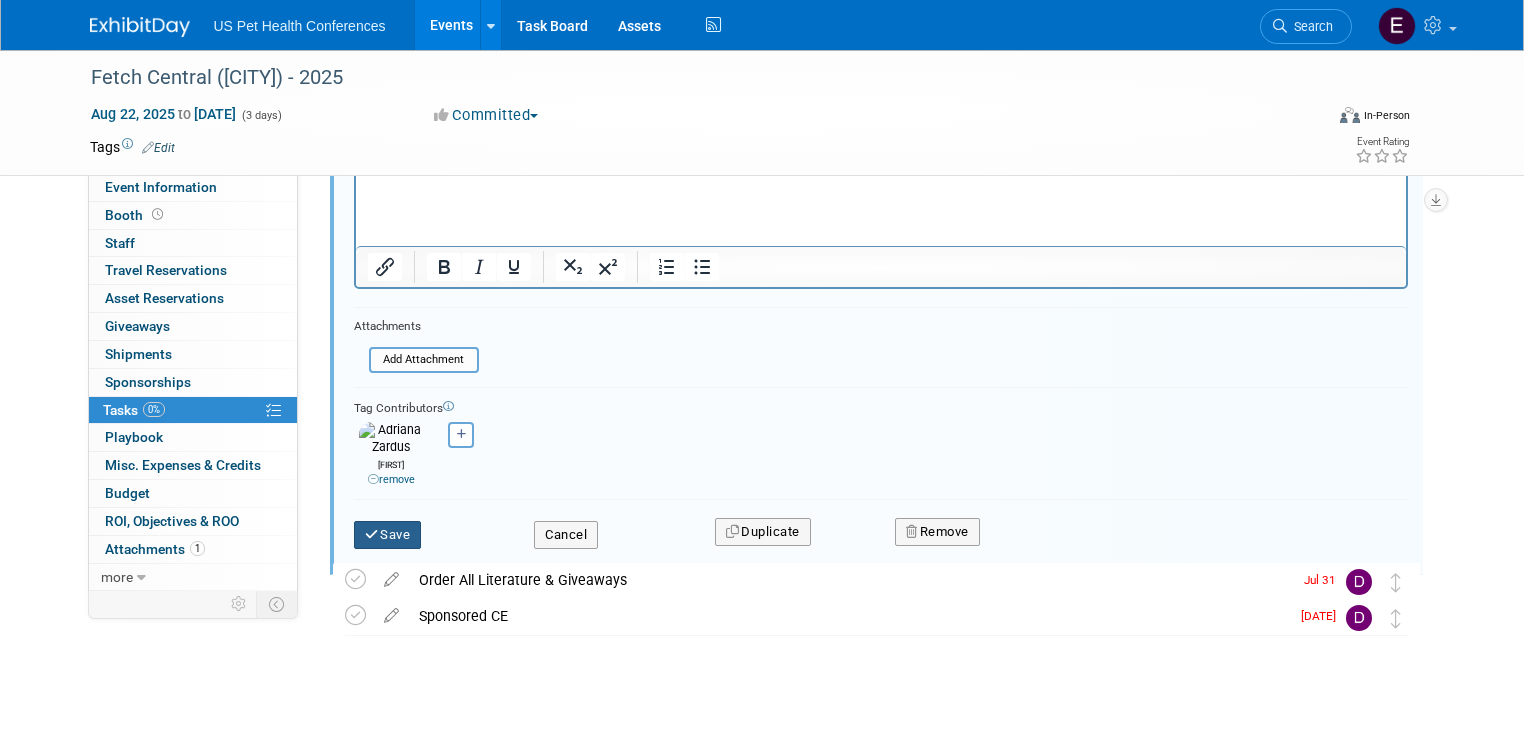 click on "Save" at bounding box center [388, 535] 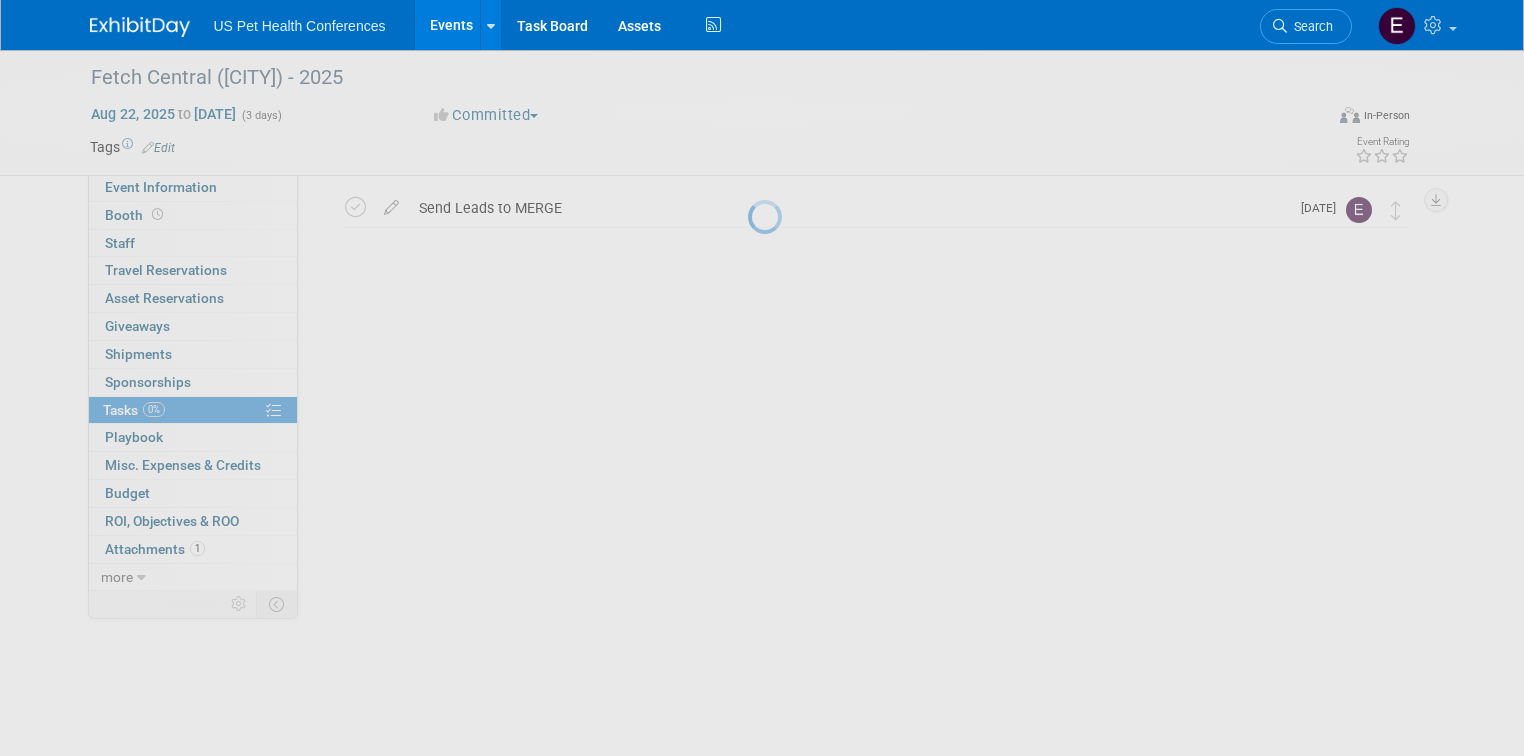 scroll, scrollTop: 0, scrollLeft: 0, axis: both 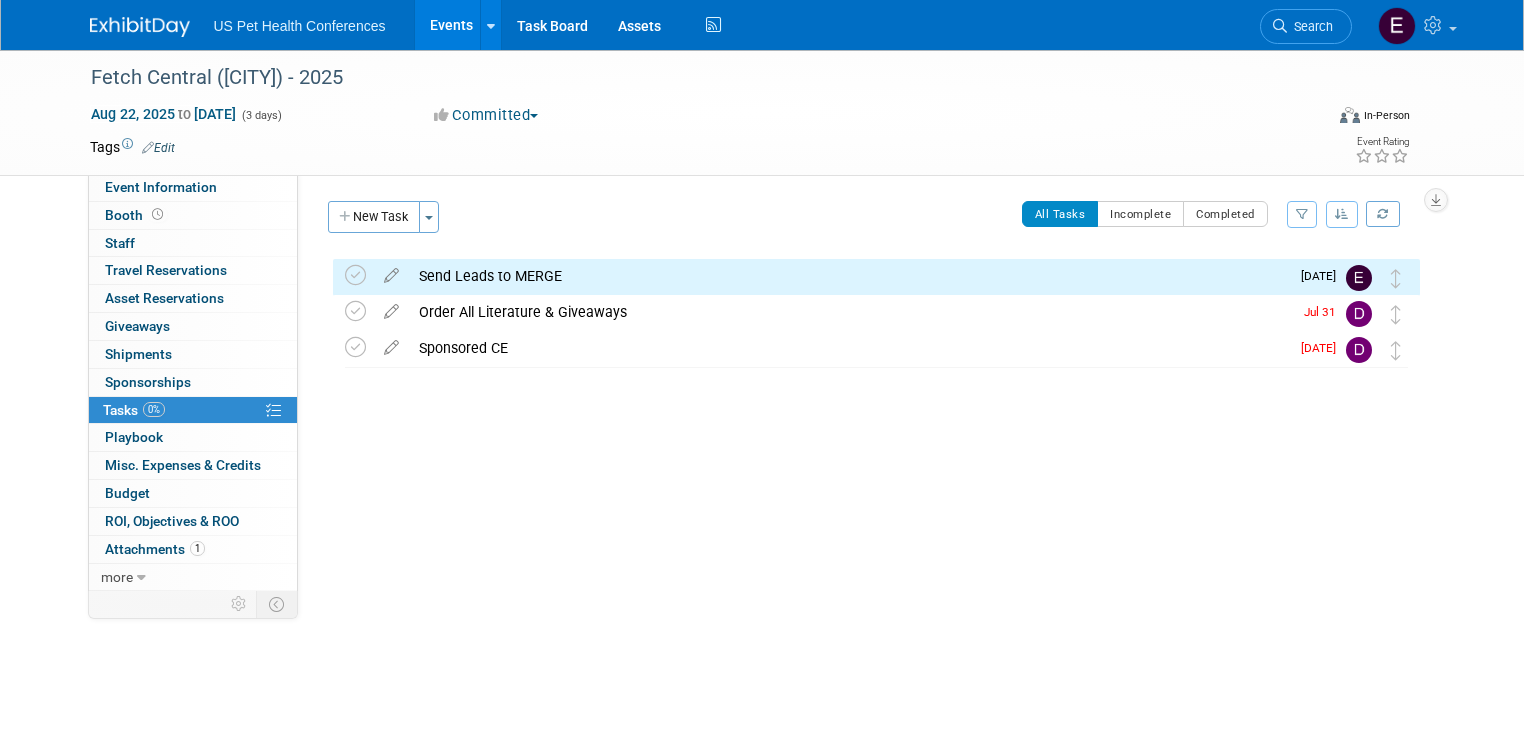 click at bounding box center (140, 27) 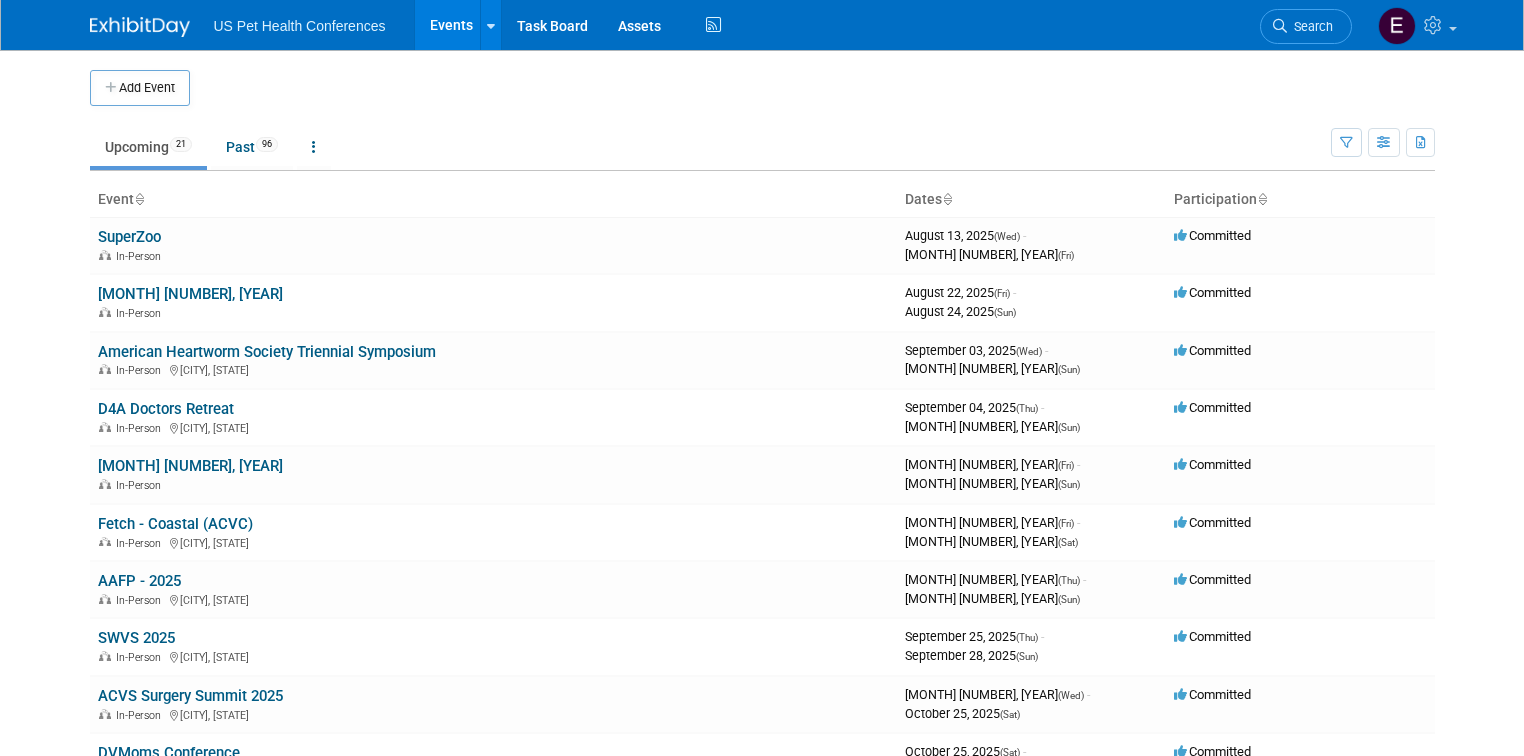scroll, scrollTop: 0, scrollLeft: 0, axis: both 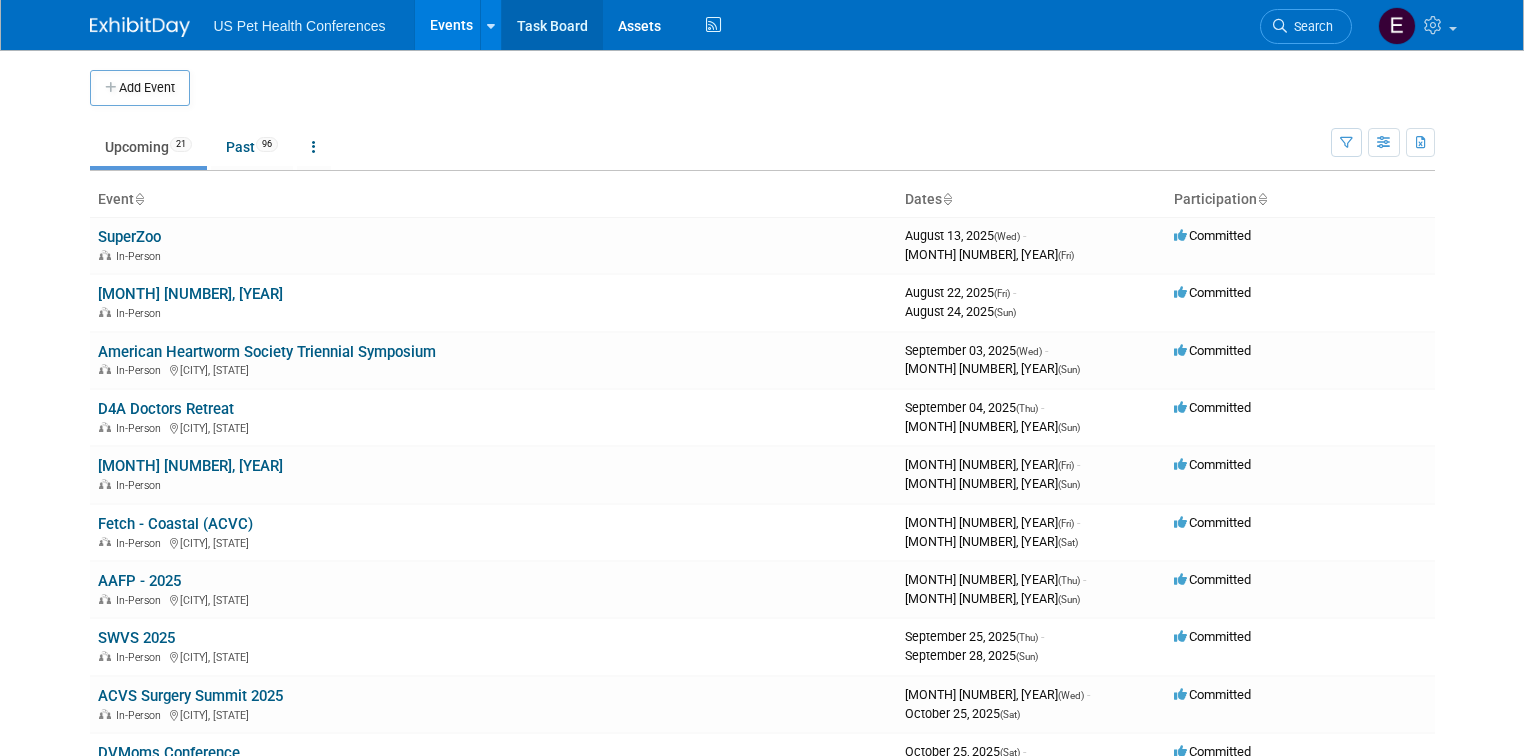 click on "Task Board" at bounding box center [552, 25] 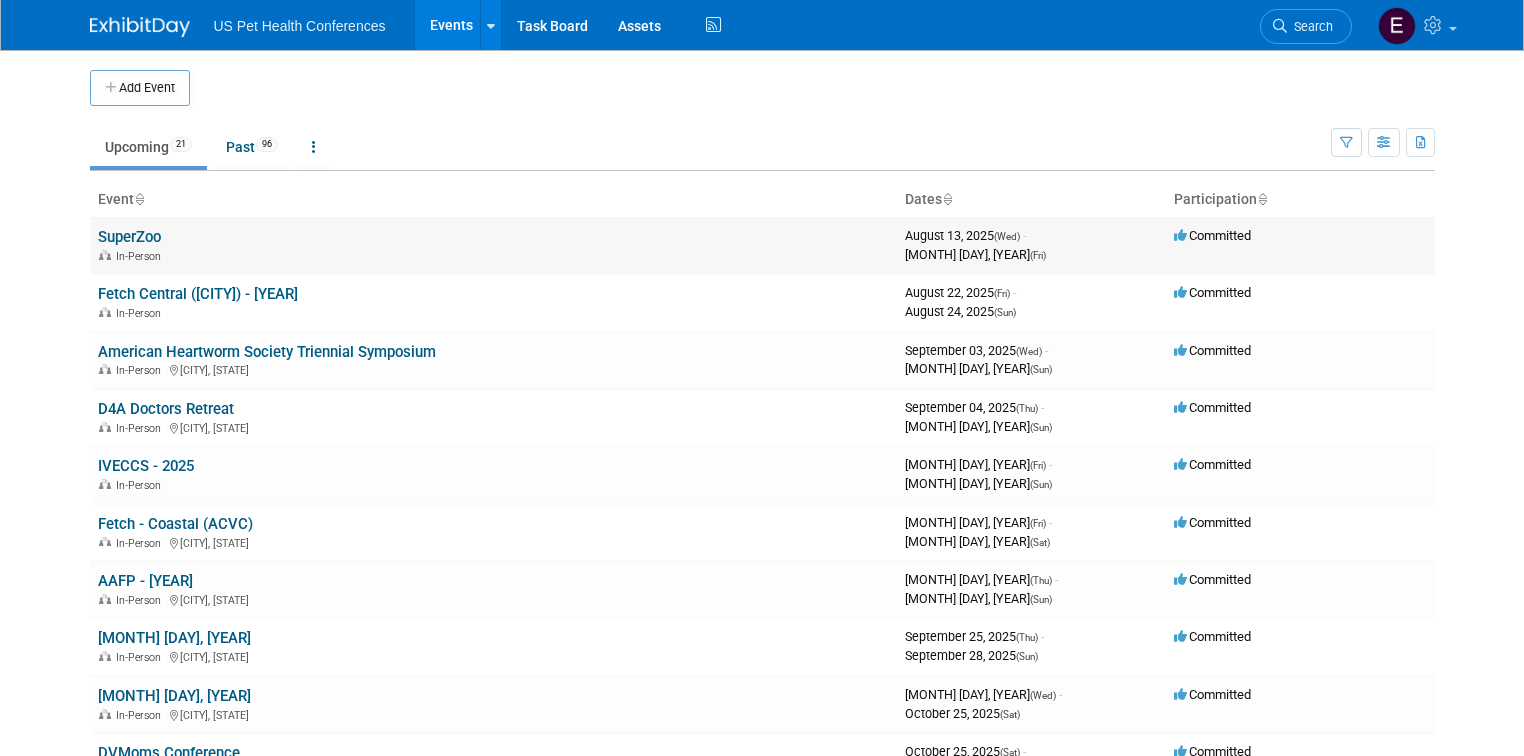 scroll, scrollTop: 0, scrollLeft: 0, axis: both 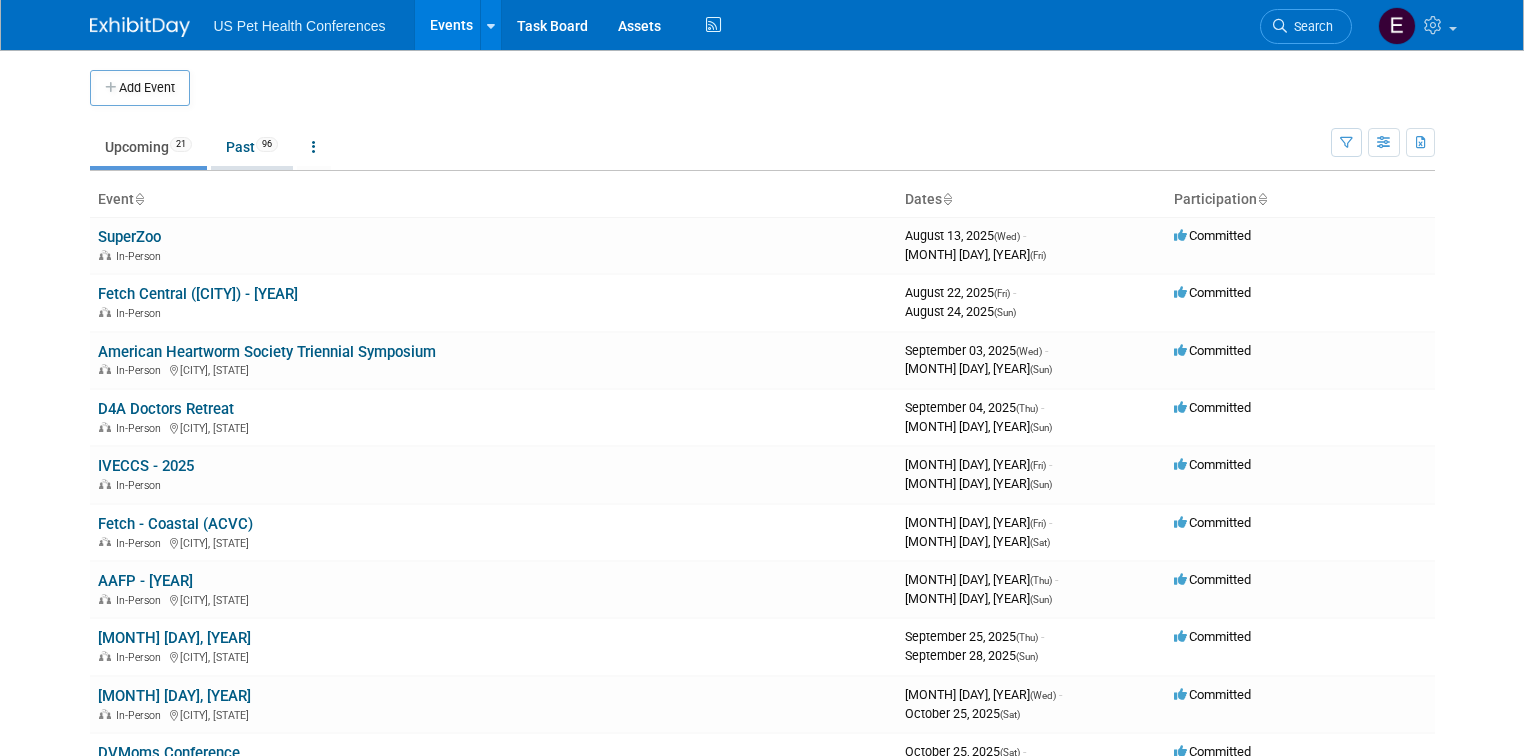 click on "Past
96" at bounding box center [252, 147] 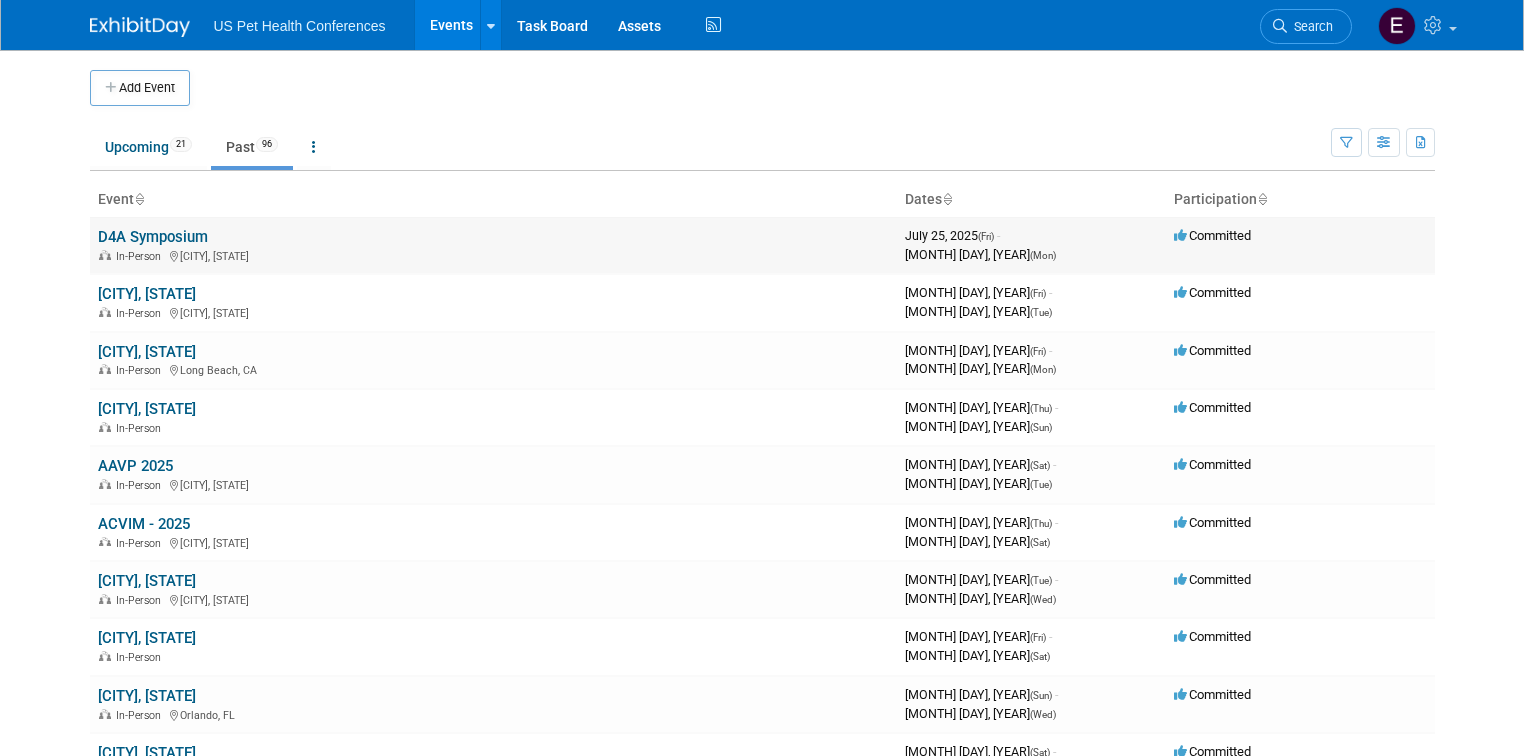 scroll, scrollTop: 0, scrollLeft: 0, axis: both 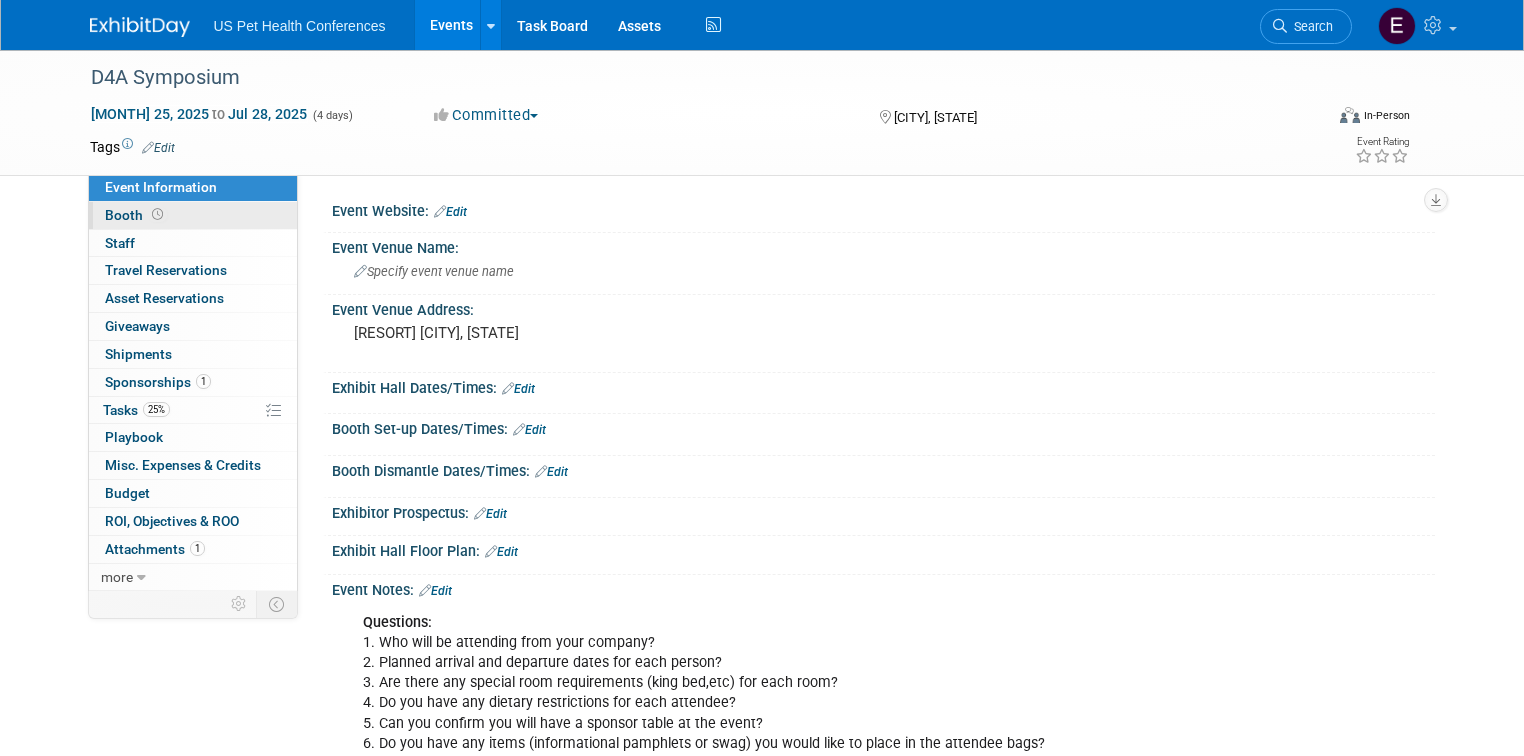 click on "Booth" at bounding box center [193, 215] 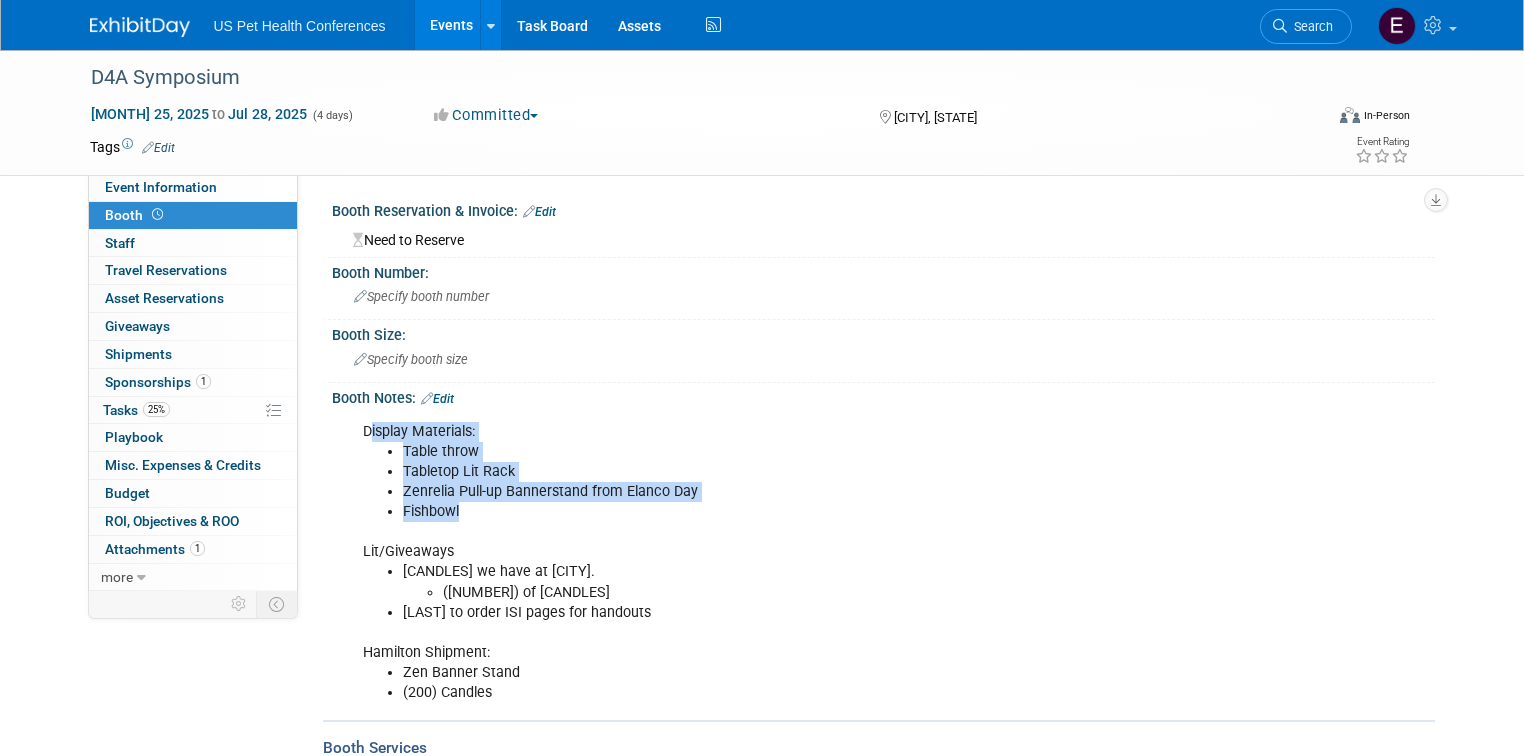 drag, startPoint x: 456, startPoint y: 516, endPoint x: 354, endPoint y: 437, distance: 129.0155 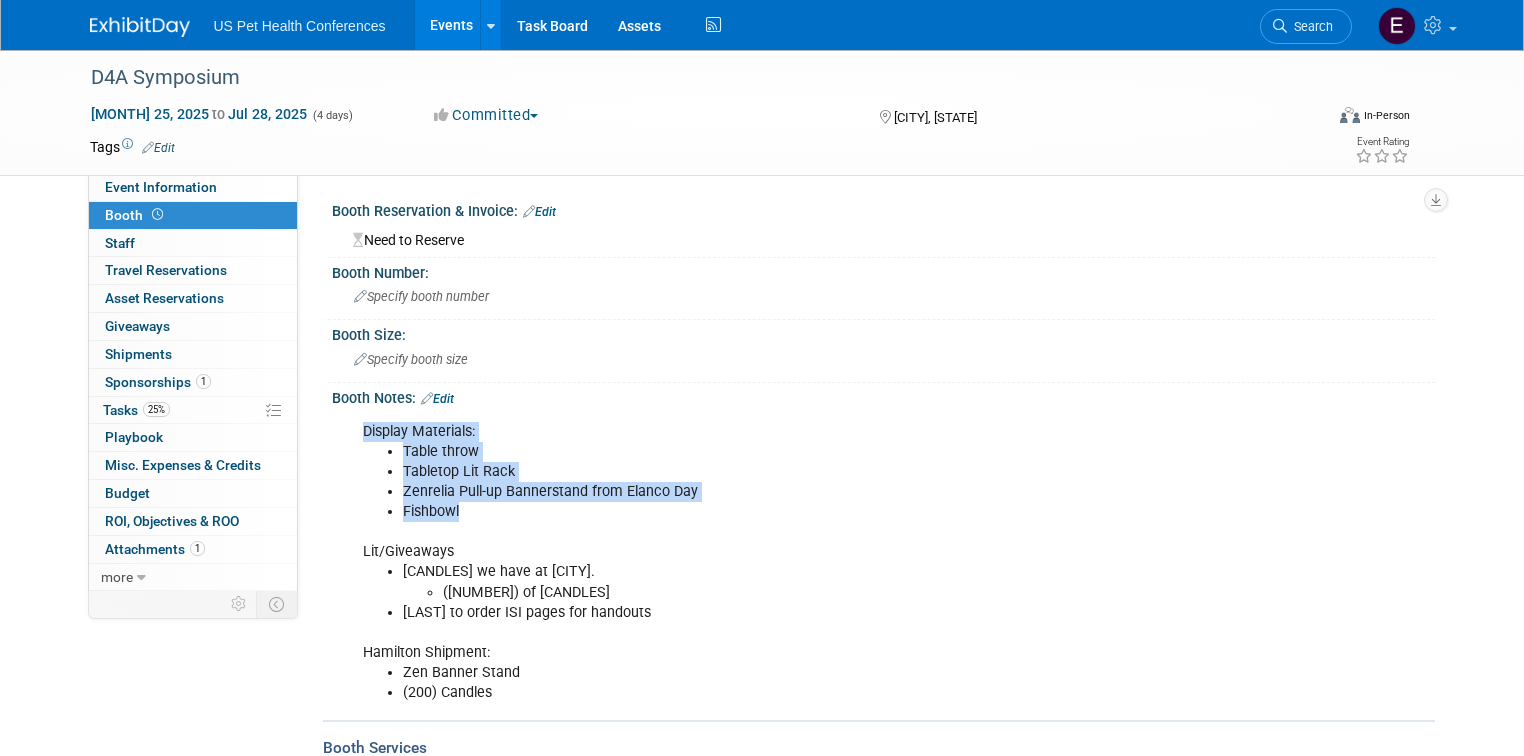 drag, startPoint x: 461, startPoint y: 513, endPoint x: 330, endPoint y: 429, distance: 155.61812 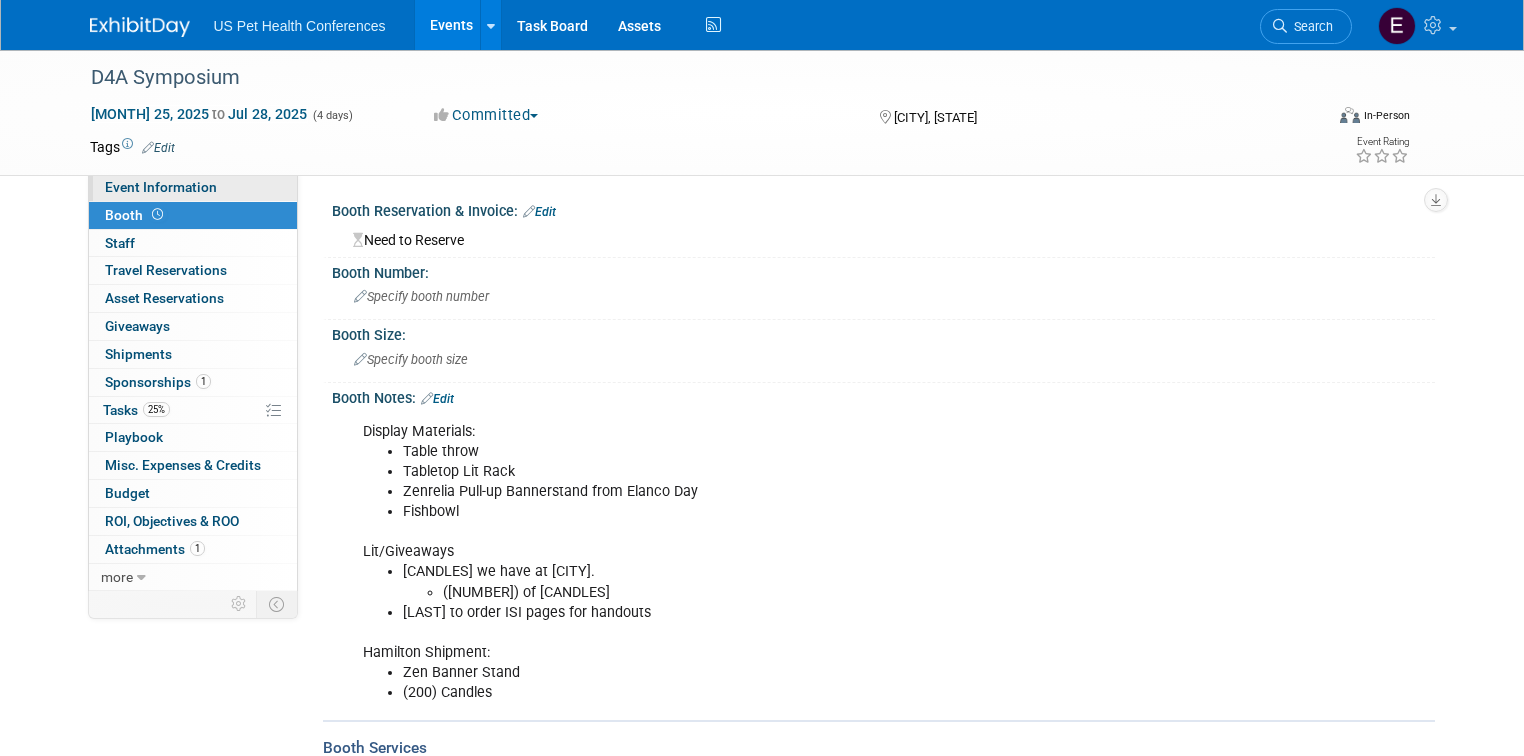 click on "Event Information" at bounding box center [161, 187] 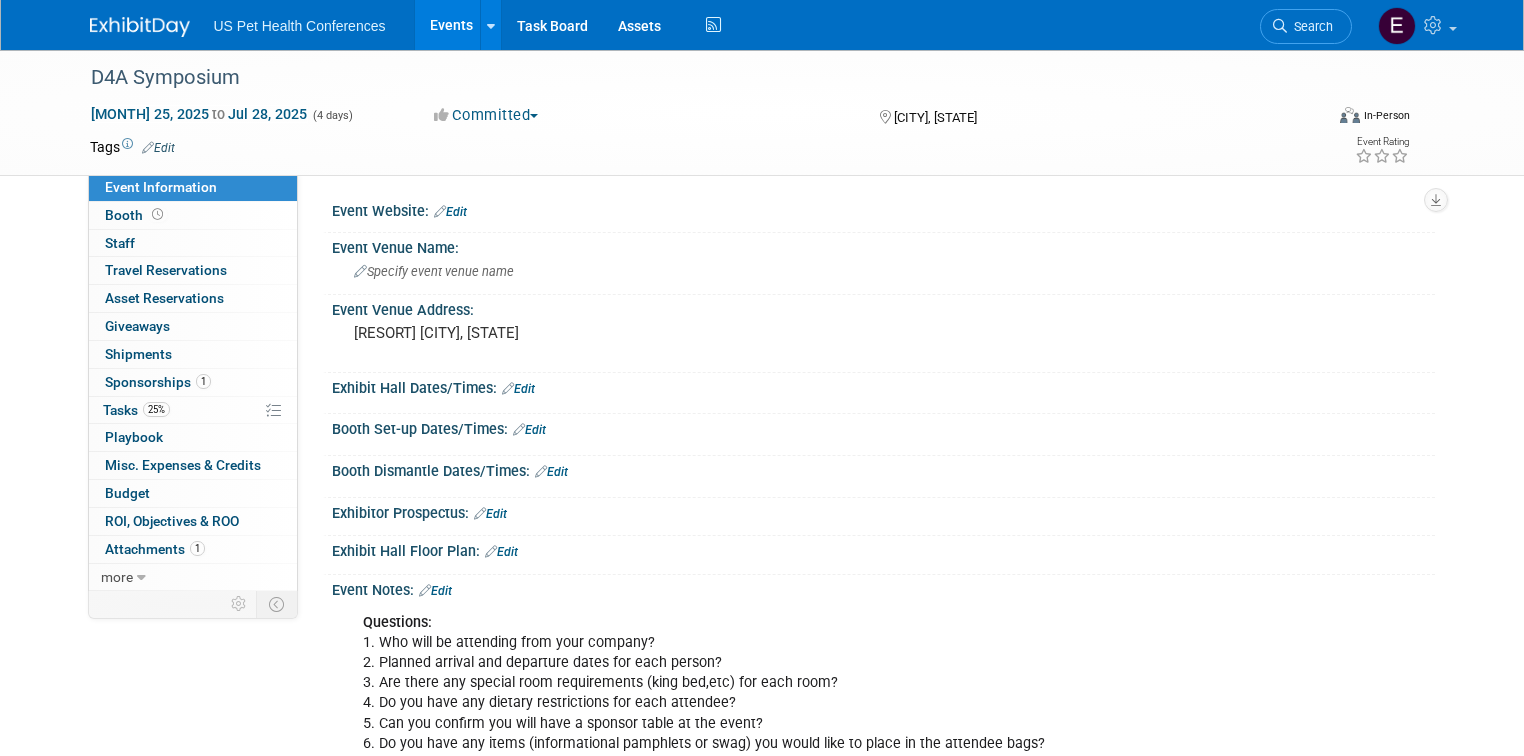 click at bounding box center (140, 27) 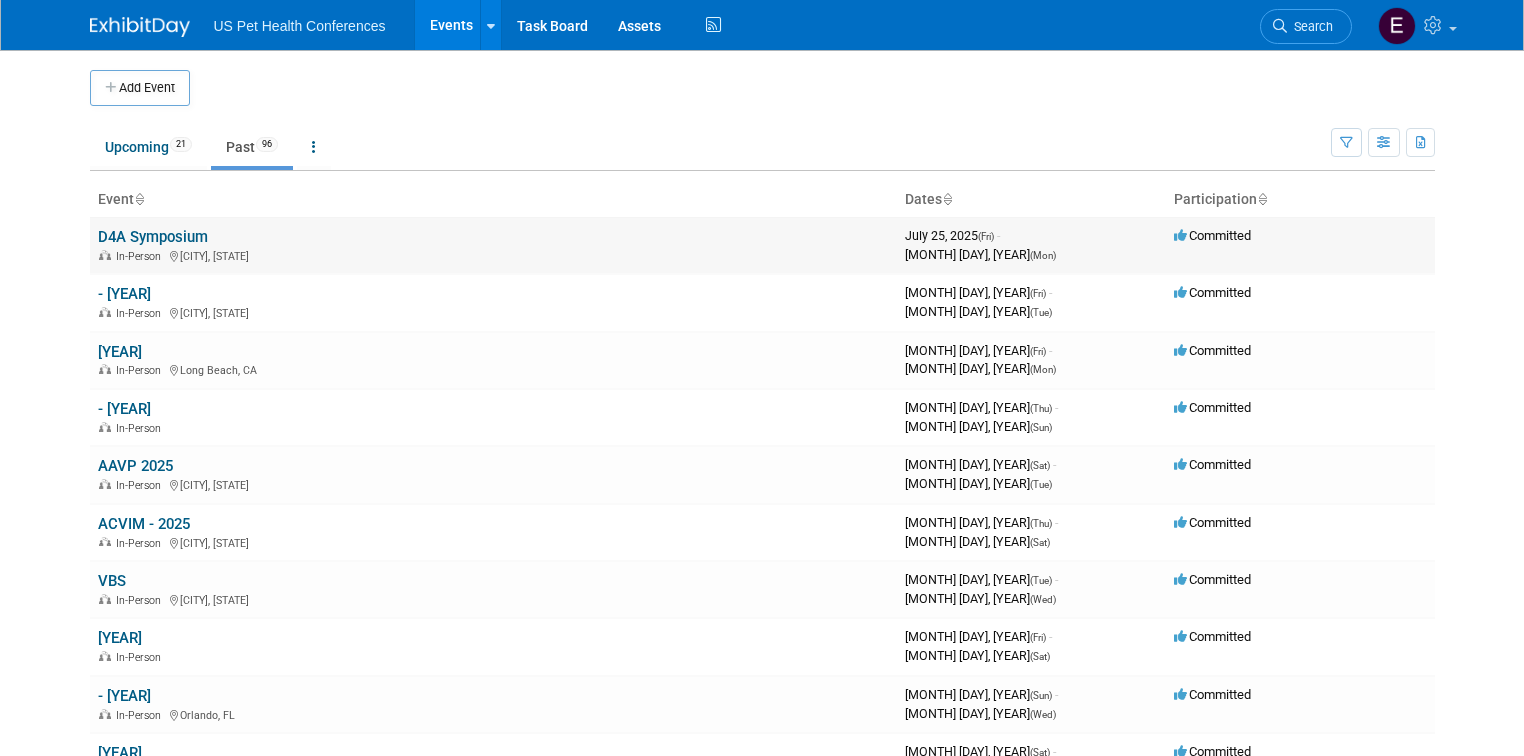 scroll, scrollTop: 0, scrollLeft: 0, axis: both 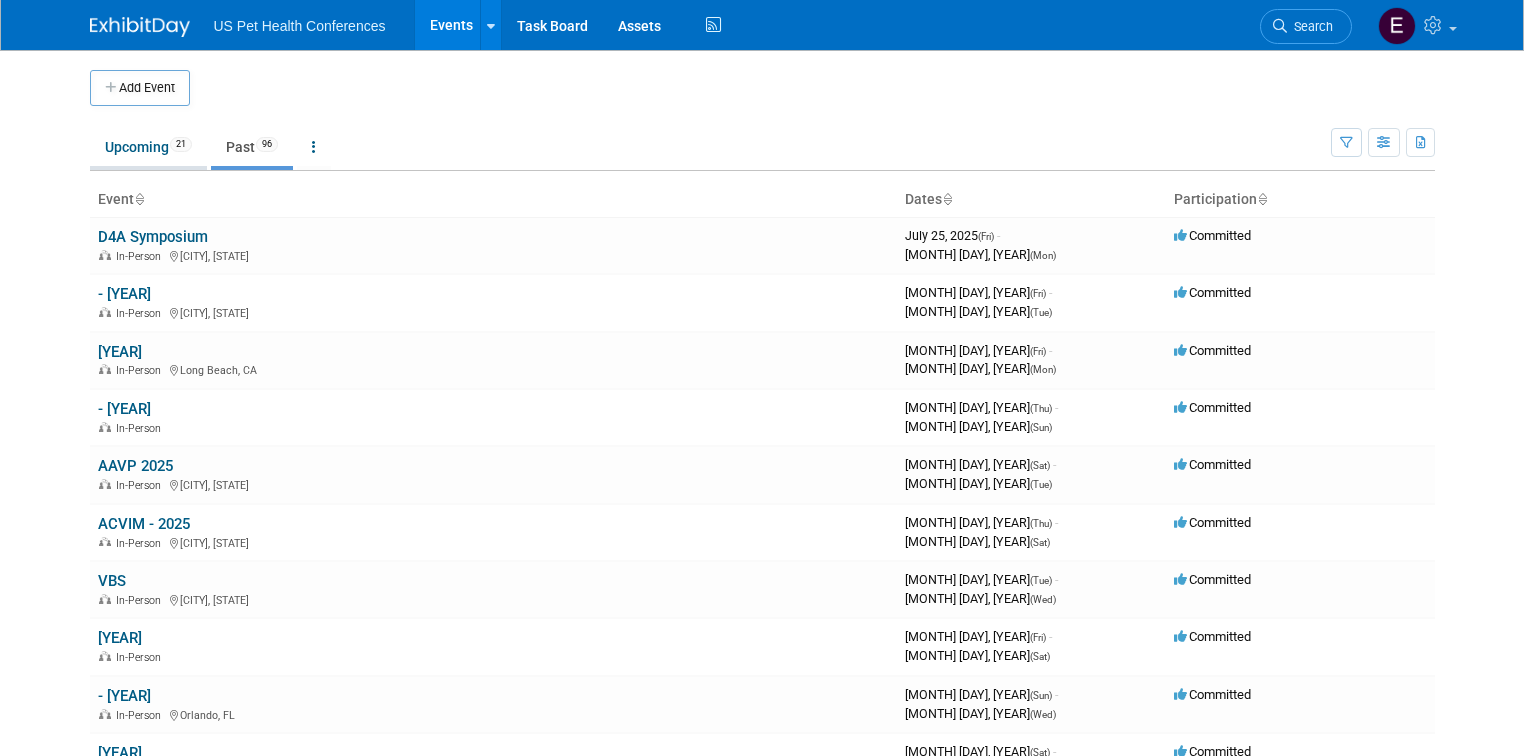 click on "Upcoming
21" at bounding box center [148, 147] 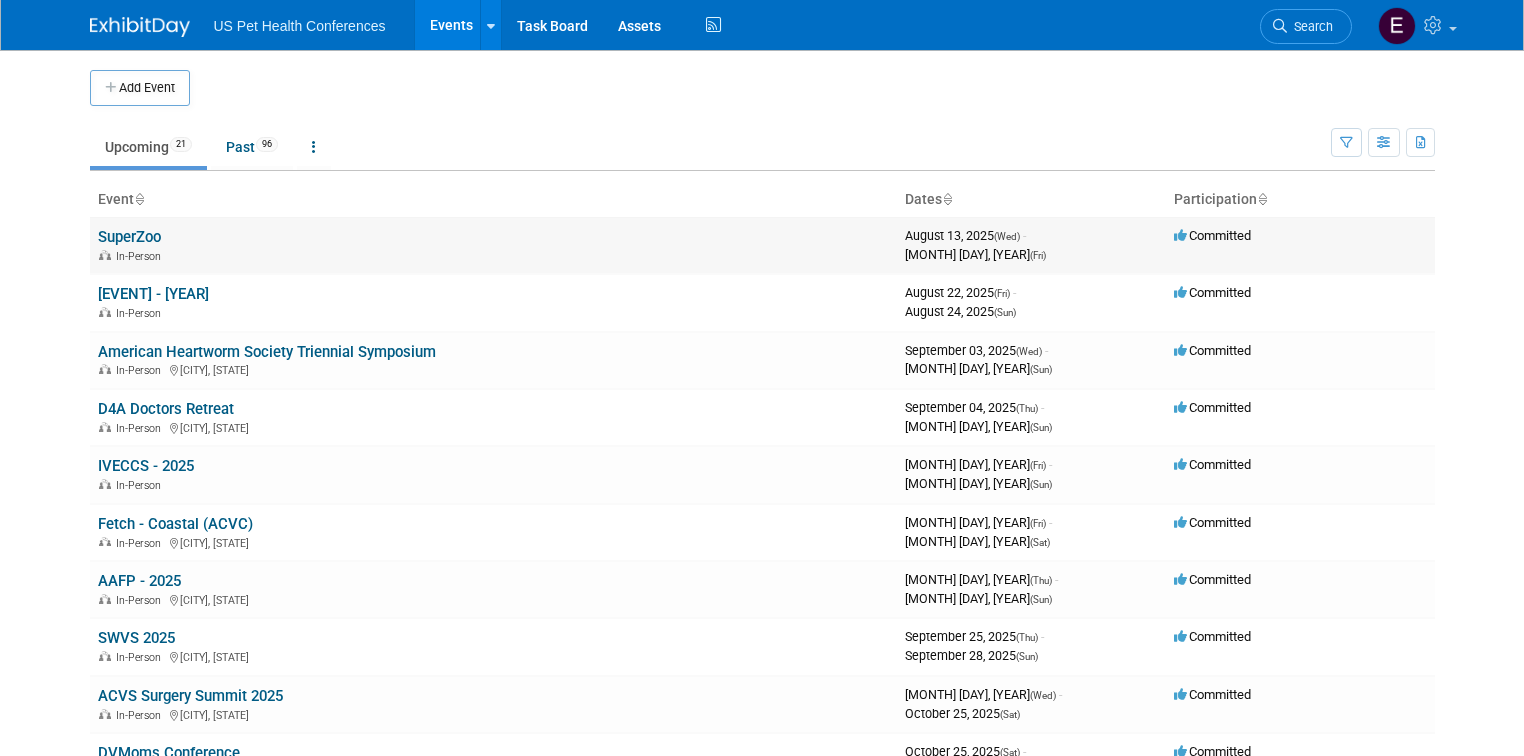 scroll, scrollTop: 0, scrollLeft: 0, axis: both 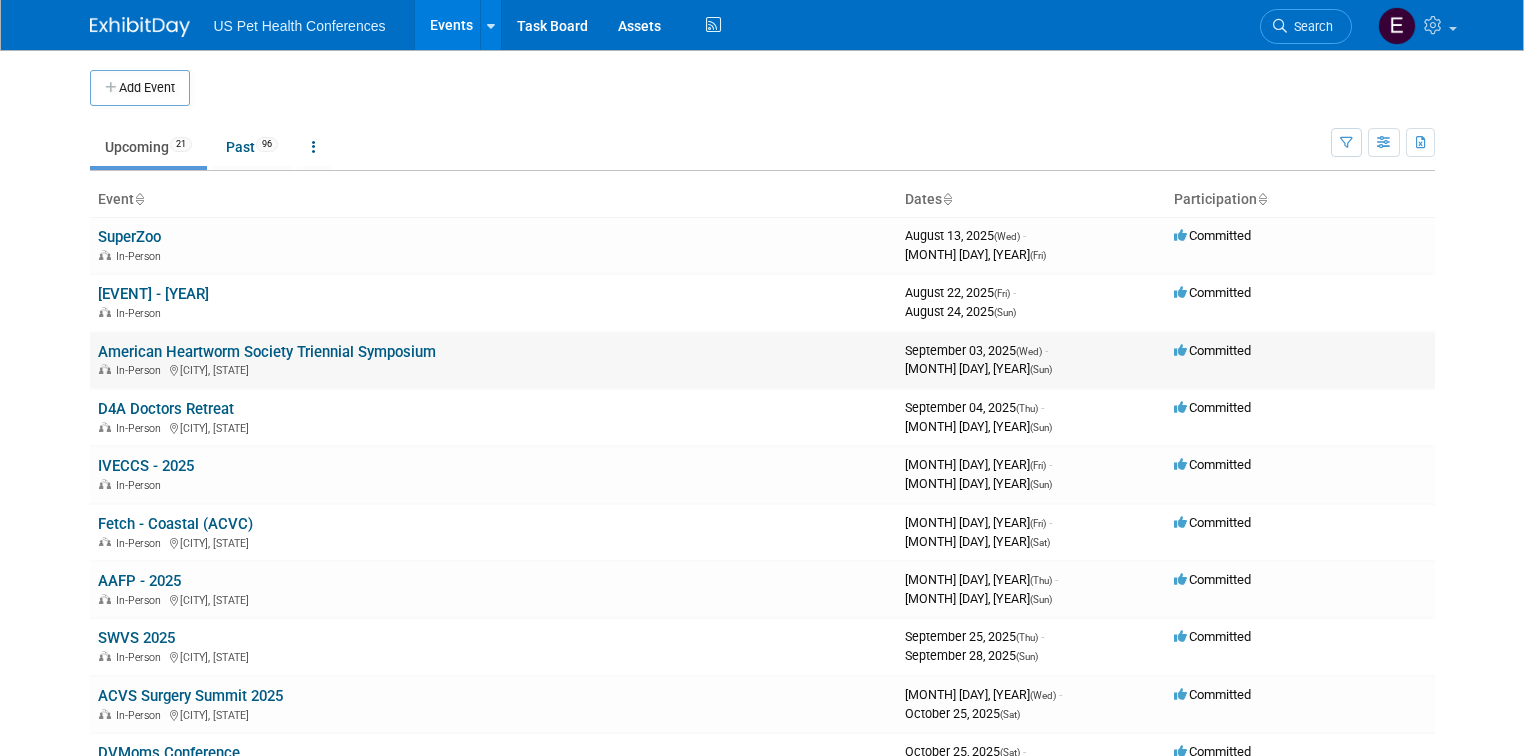 click on "American Heartworm Society Triennial Symposium" at bounding box center (267, 352) 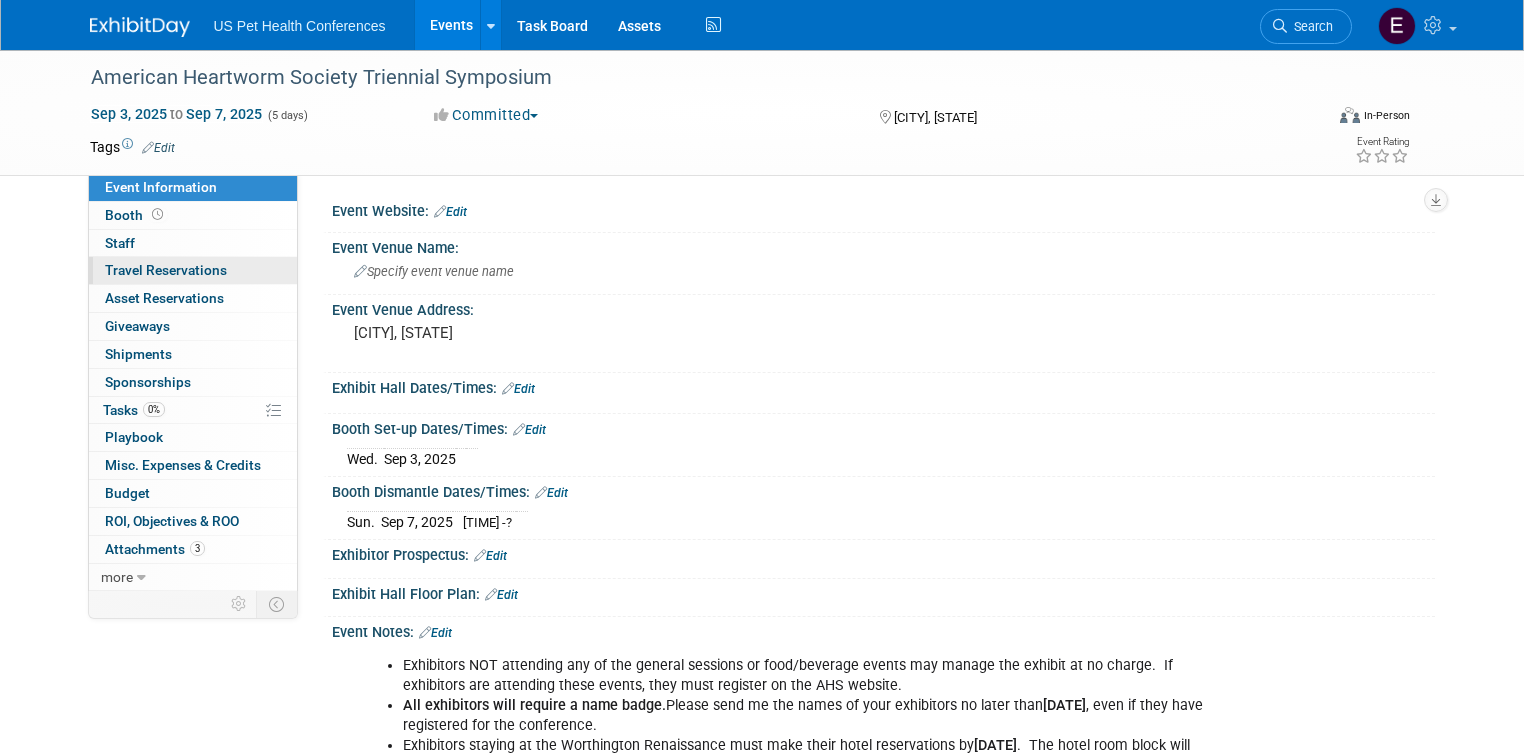 scroll, scrollTop: 0, scrollLeft: 0, axis: both 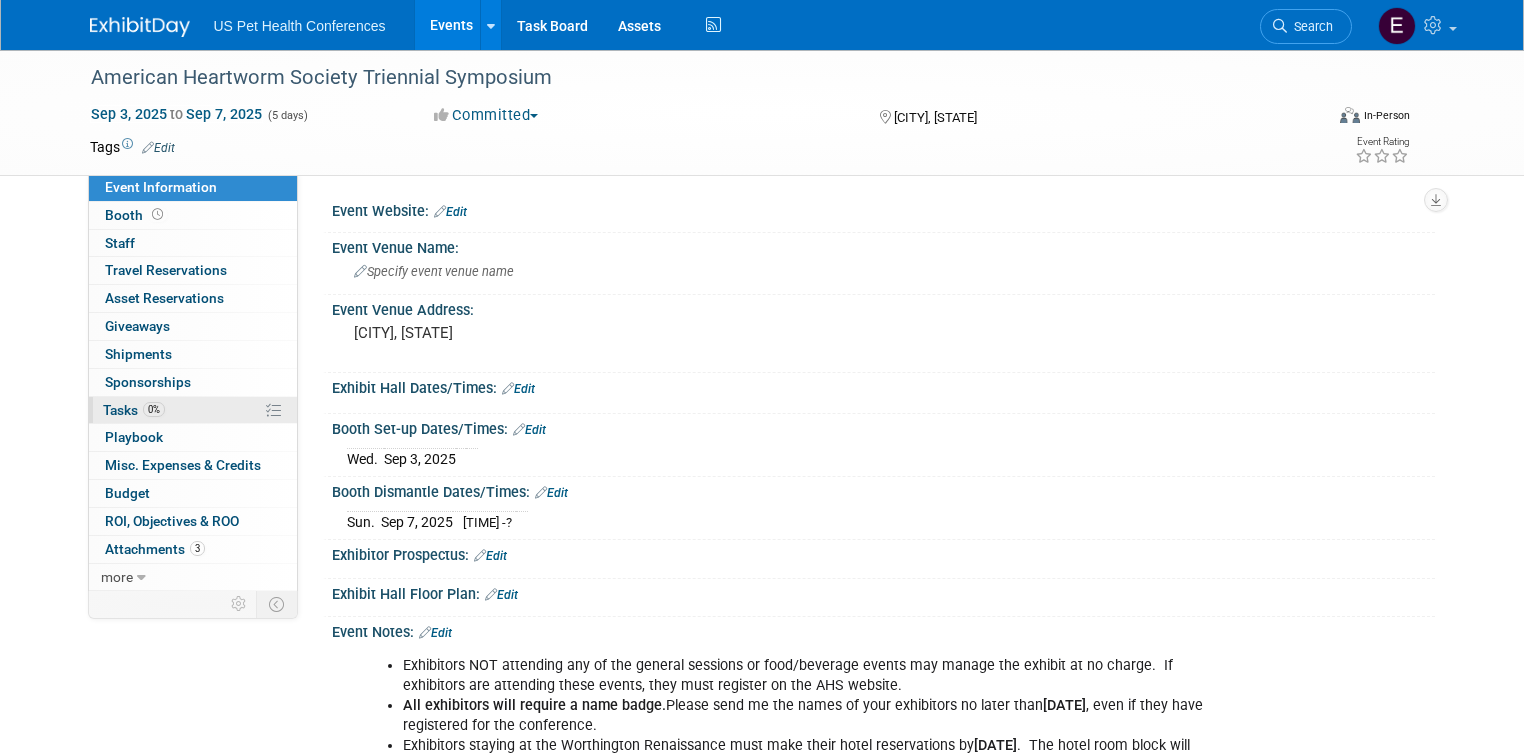 click on "Tasks 0%" at bounding box center [134, 410] 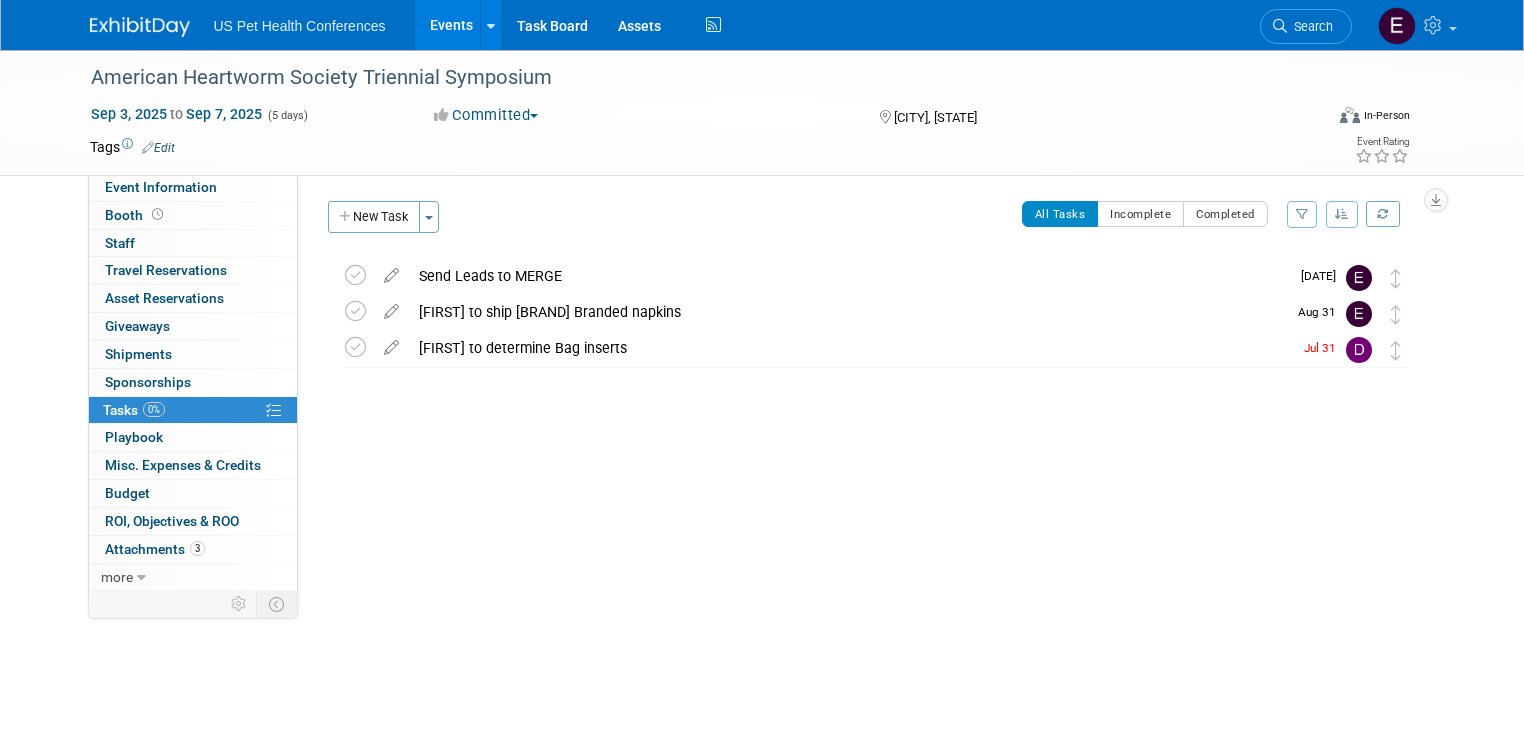 click at bounding box center [140, 27] 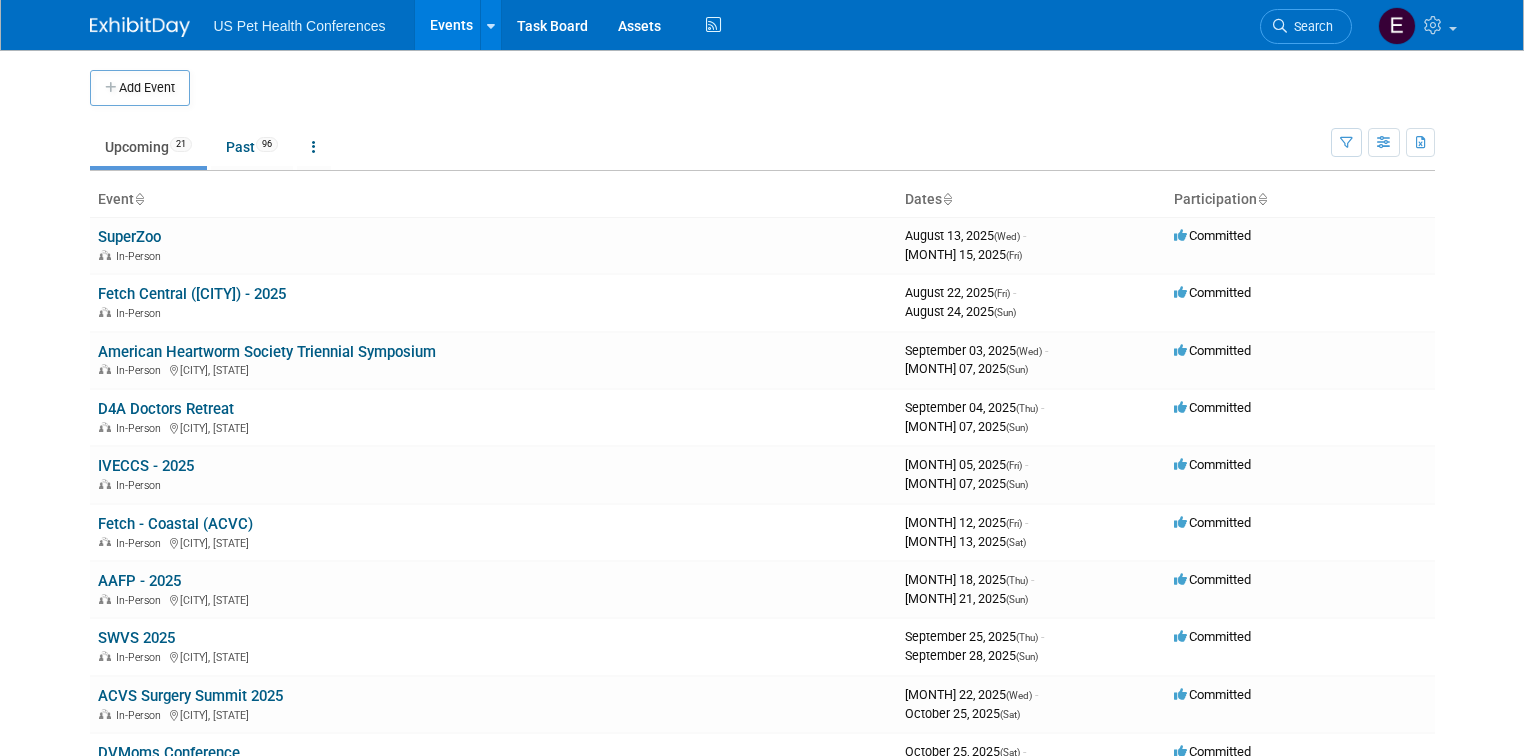 scroll, scrollTop: 0, scrollLeft: 0, axis: both 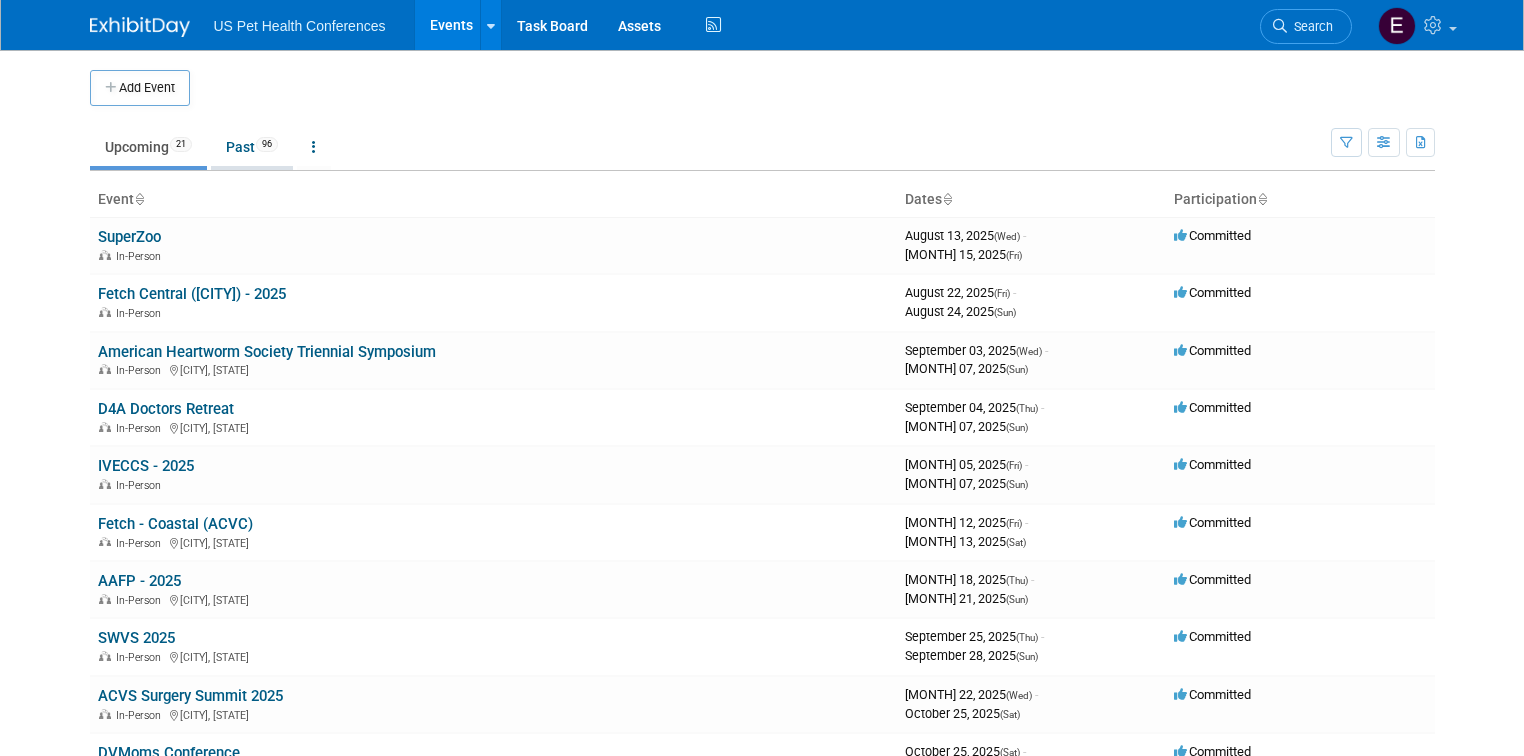 click on "Past
96" at bounding box center [252, 147] 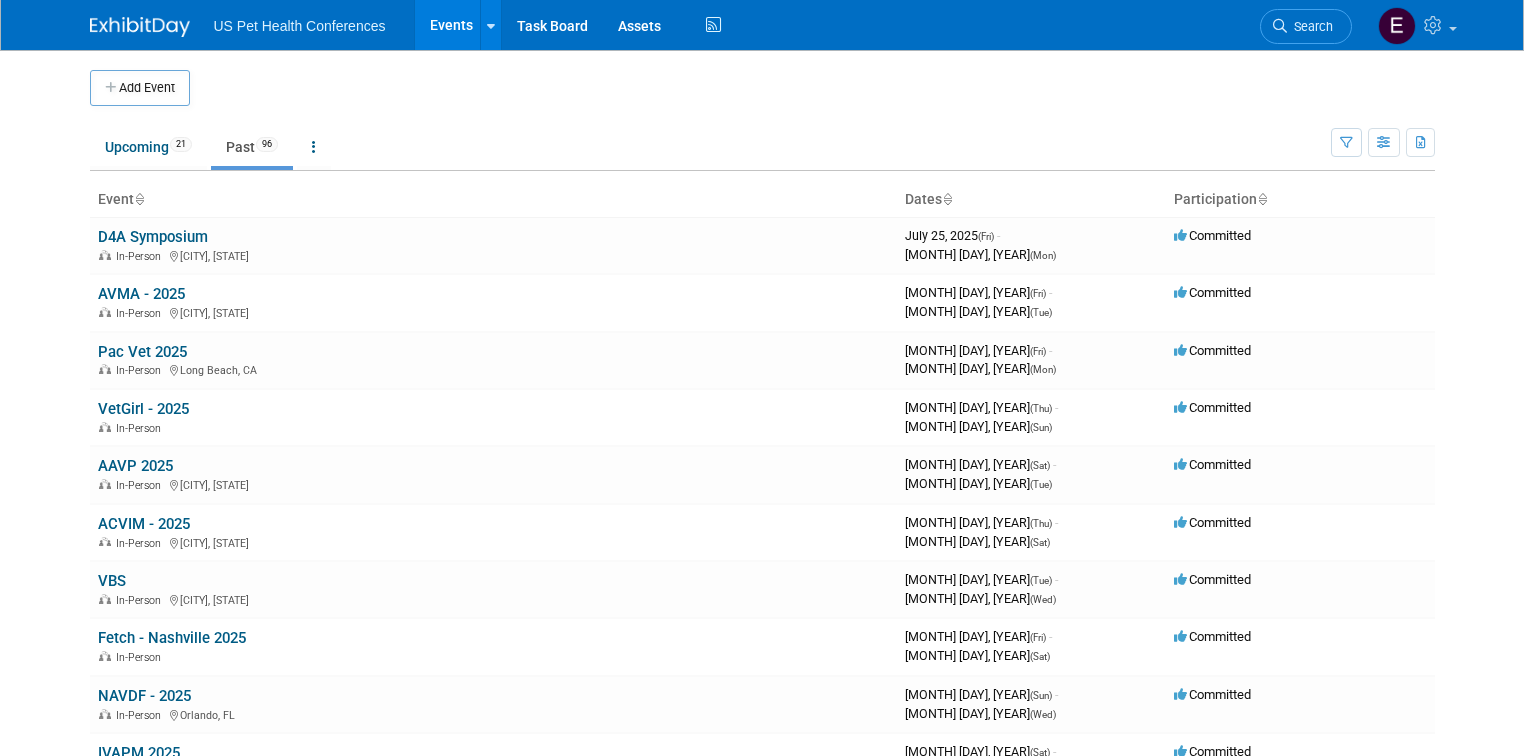 scroll, scrollTop: 0, scrollLeft: 0, axis: both 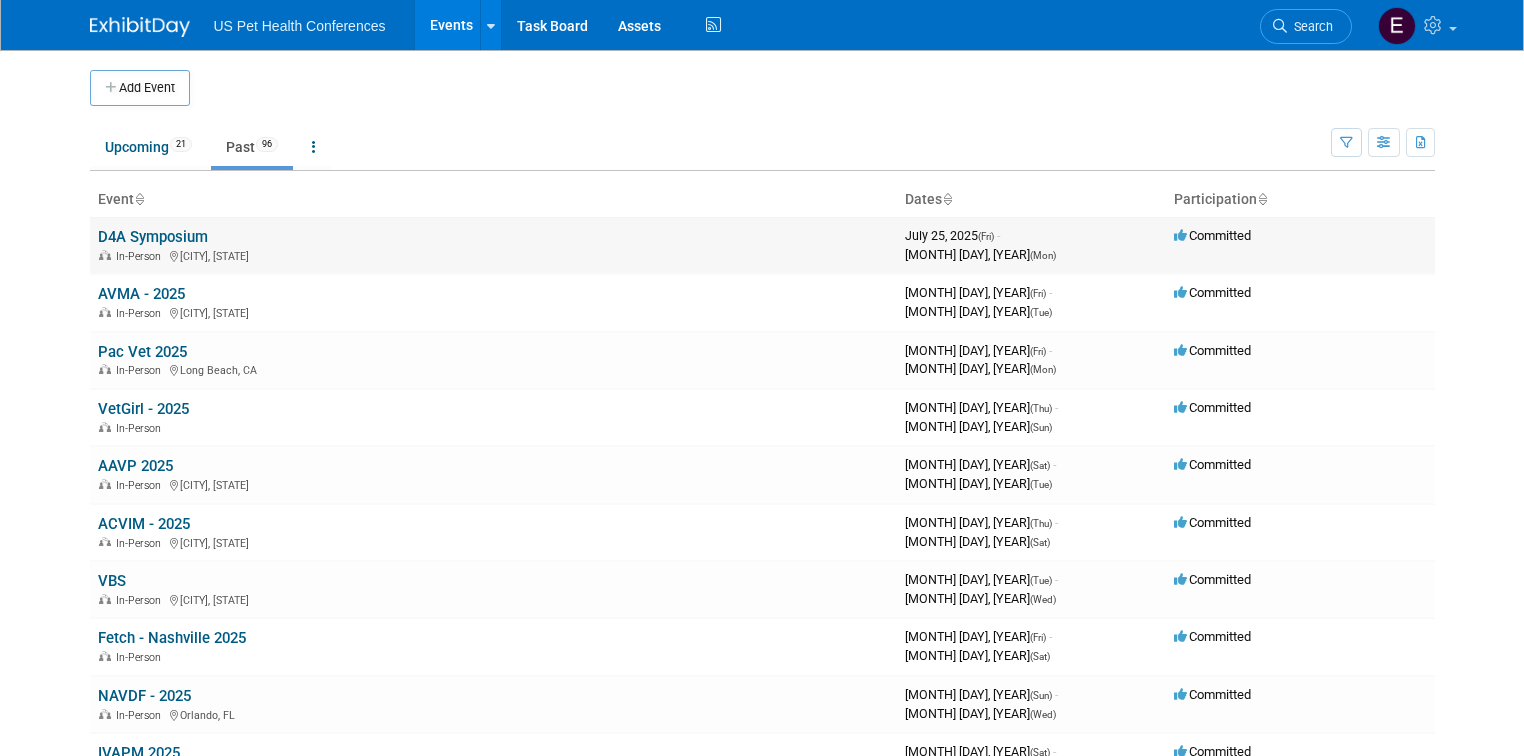 click on "D4A Symposium" at bounding box center [153, 237] 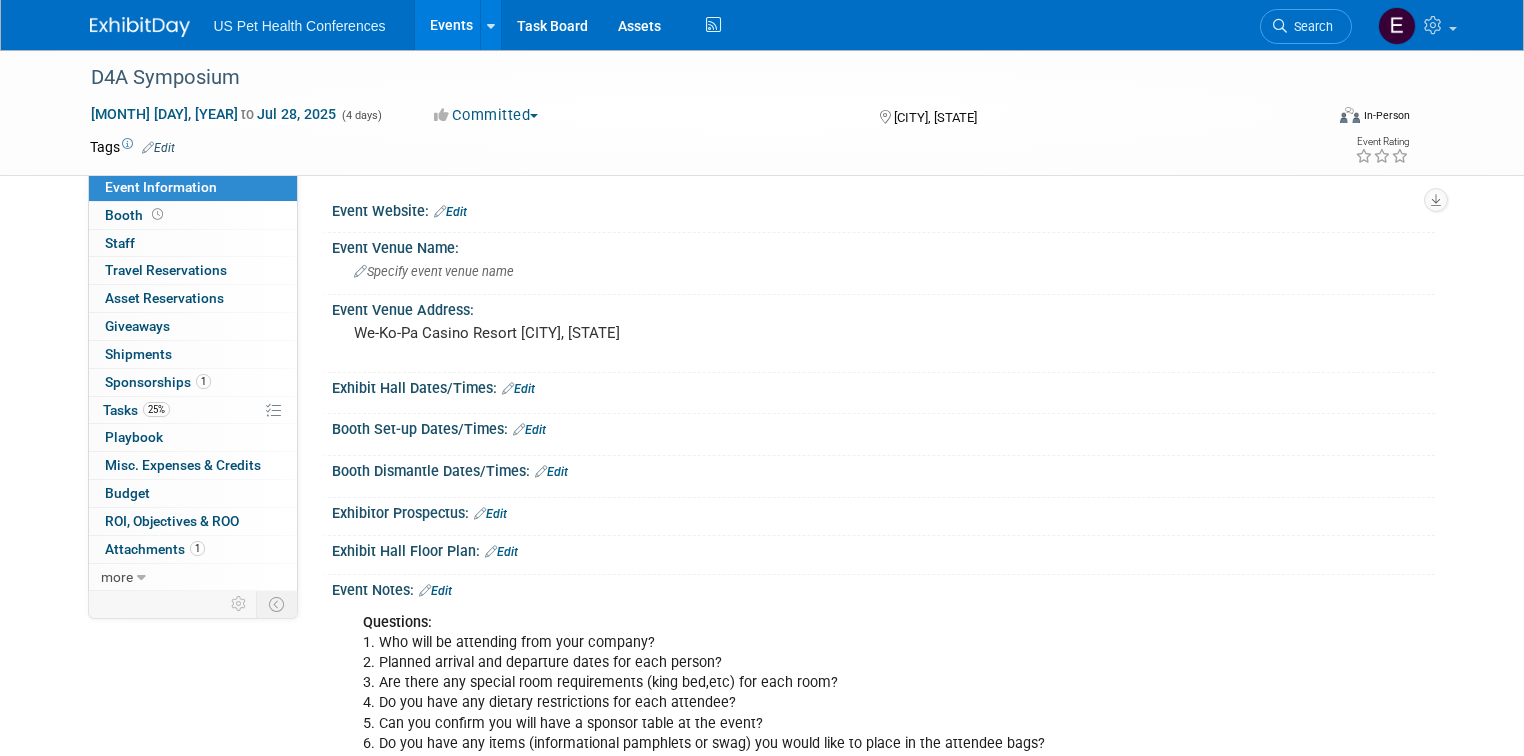 scroll, scrollTop: 0, scrollLeft: 0, axis: both 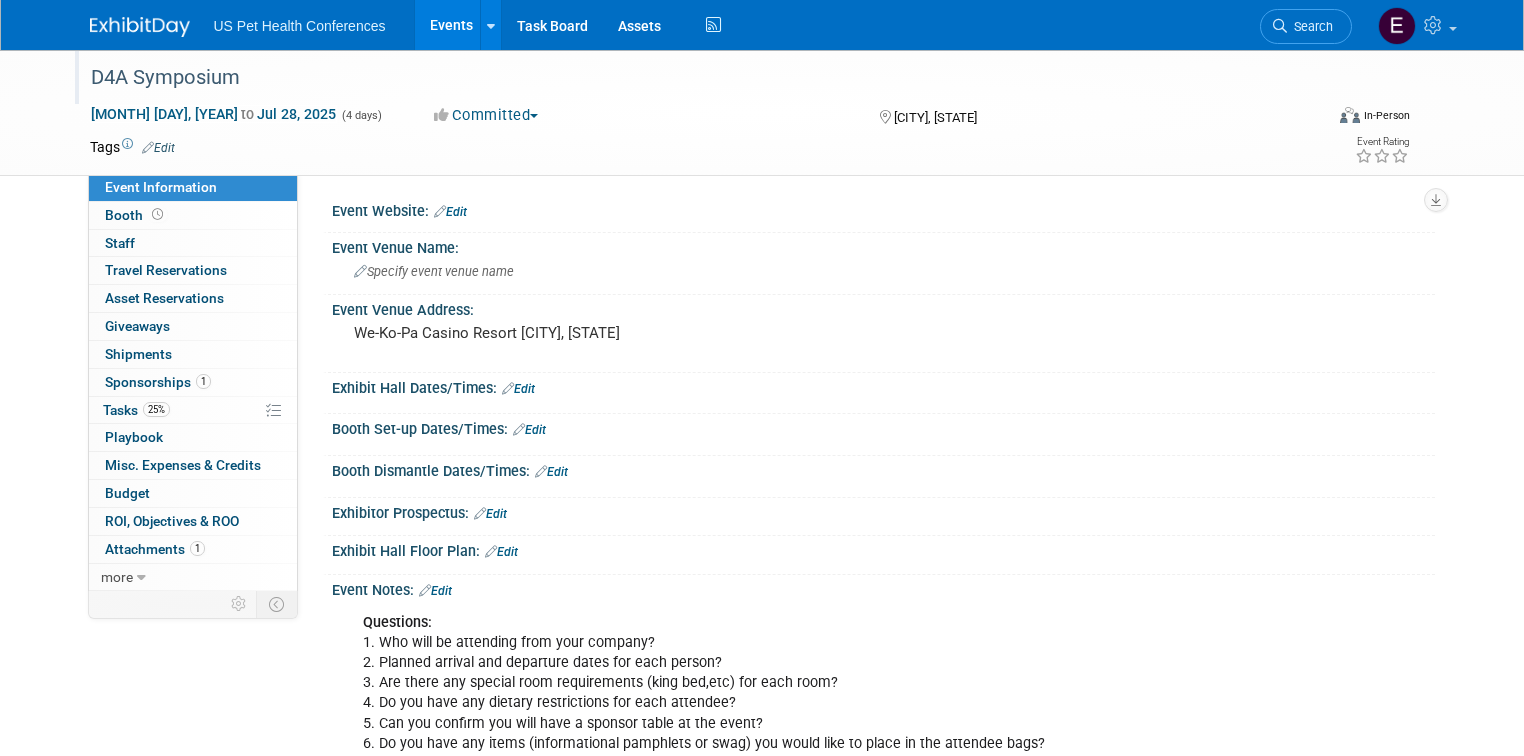 click on "D4A Symposium" at bounding box center [691, 78] 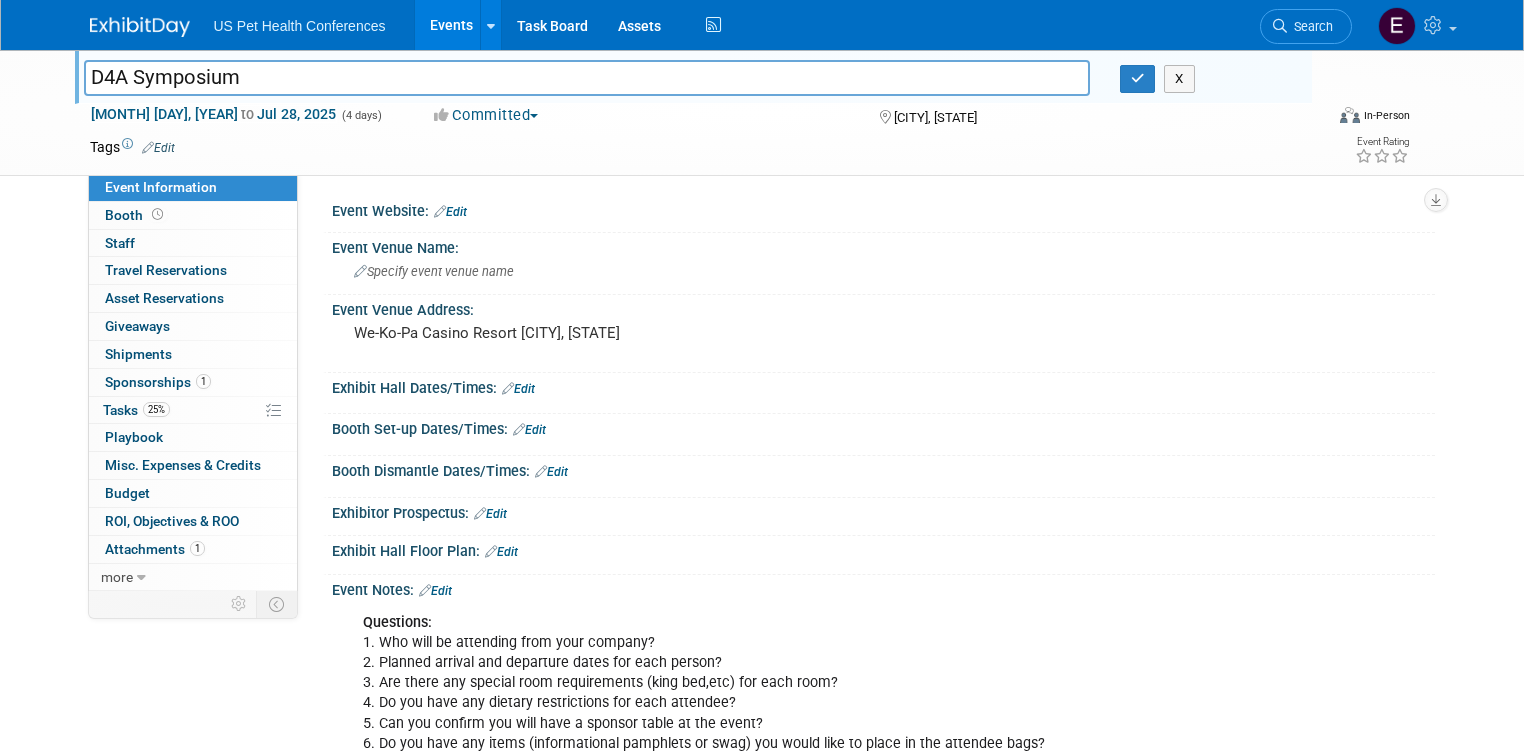 click on "D4A Symposium" at bounding box center [587, 77] 